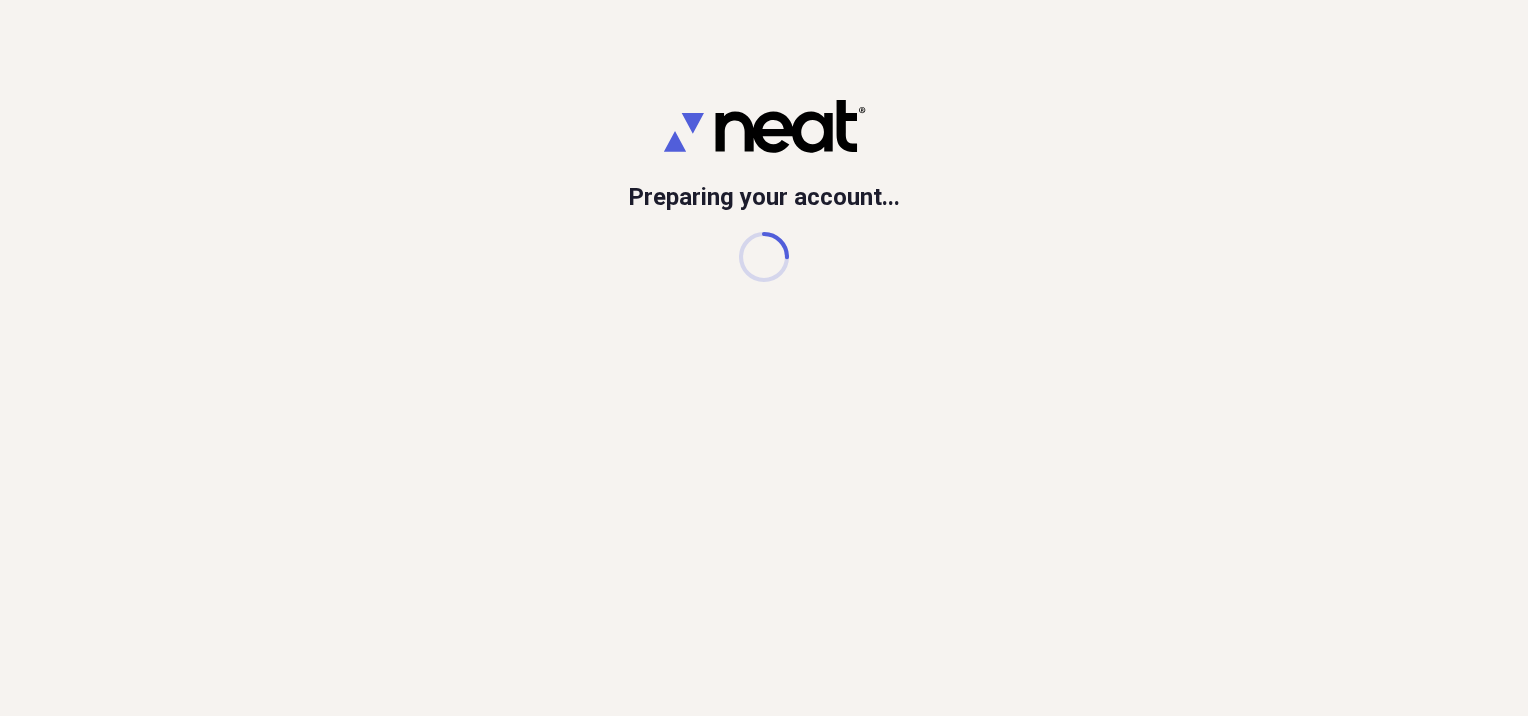 scroll, scrollTop: 0, scrollLeft: 0, axis: both 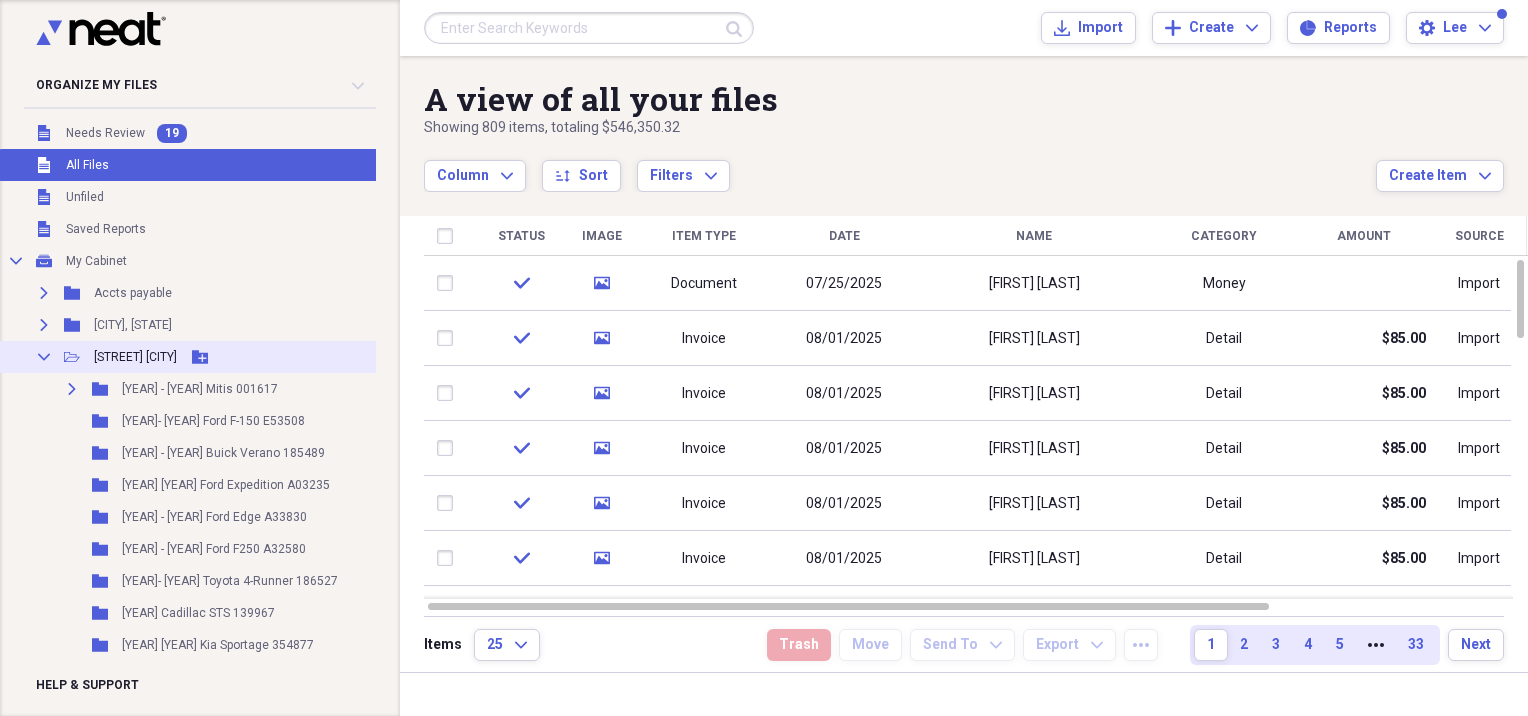 click 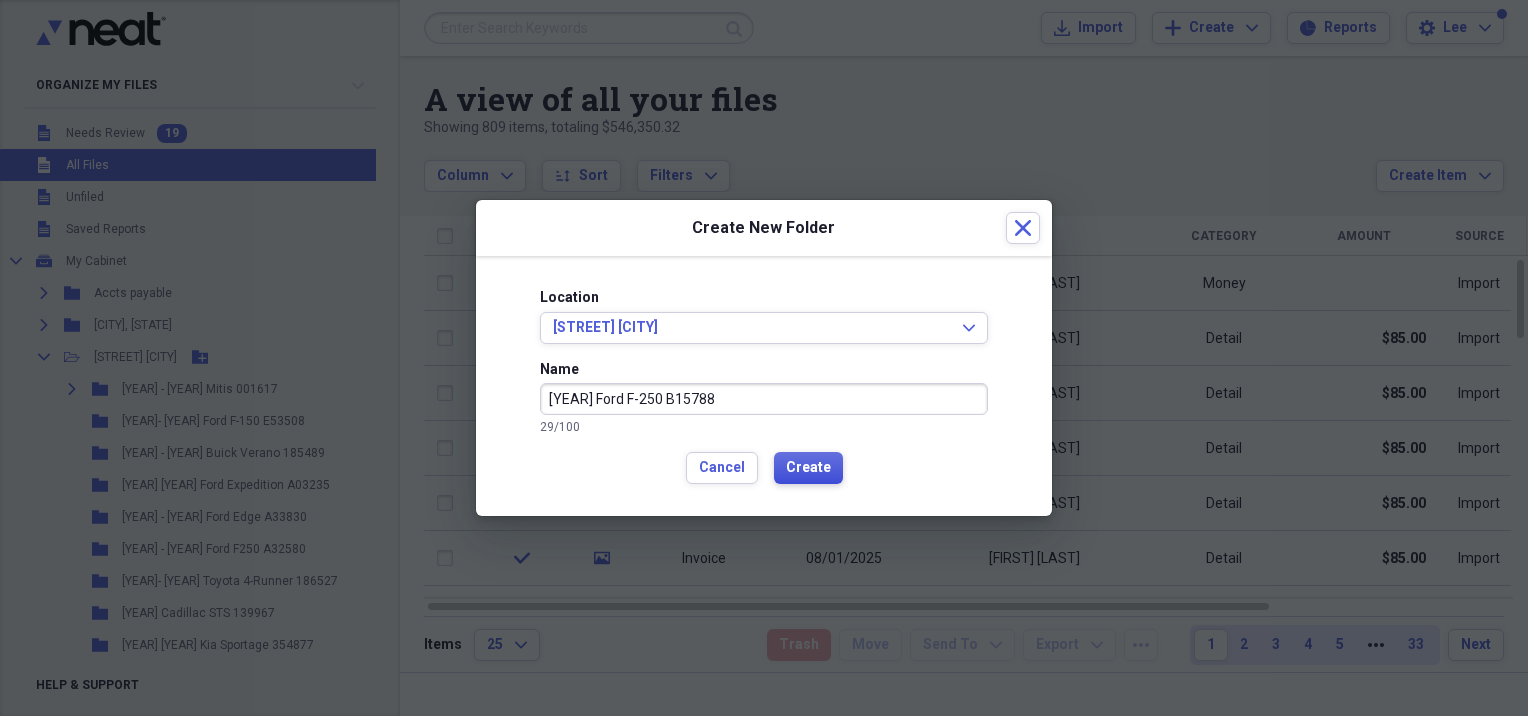 type on "[YEAR] Ford F-250 B15788" 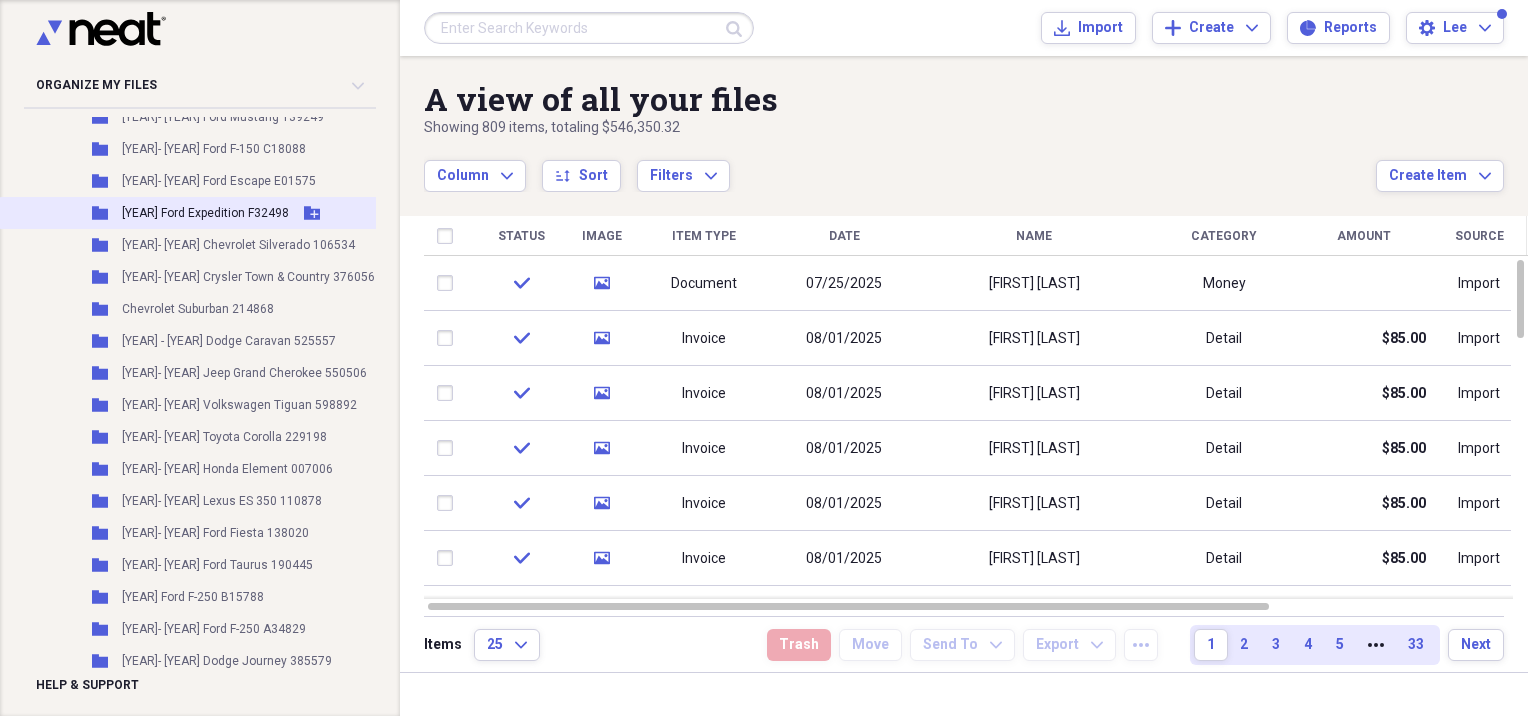 scroll, scrollTop: 1200, scrollLeft: 0, axis: vertical 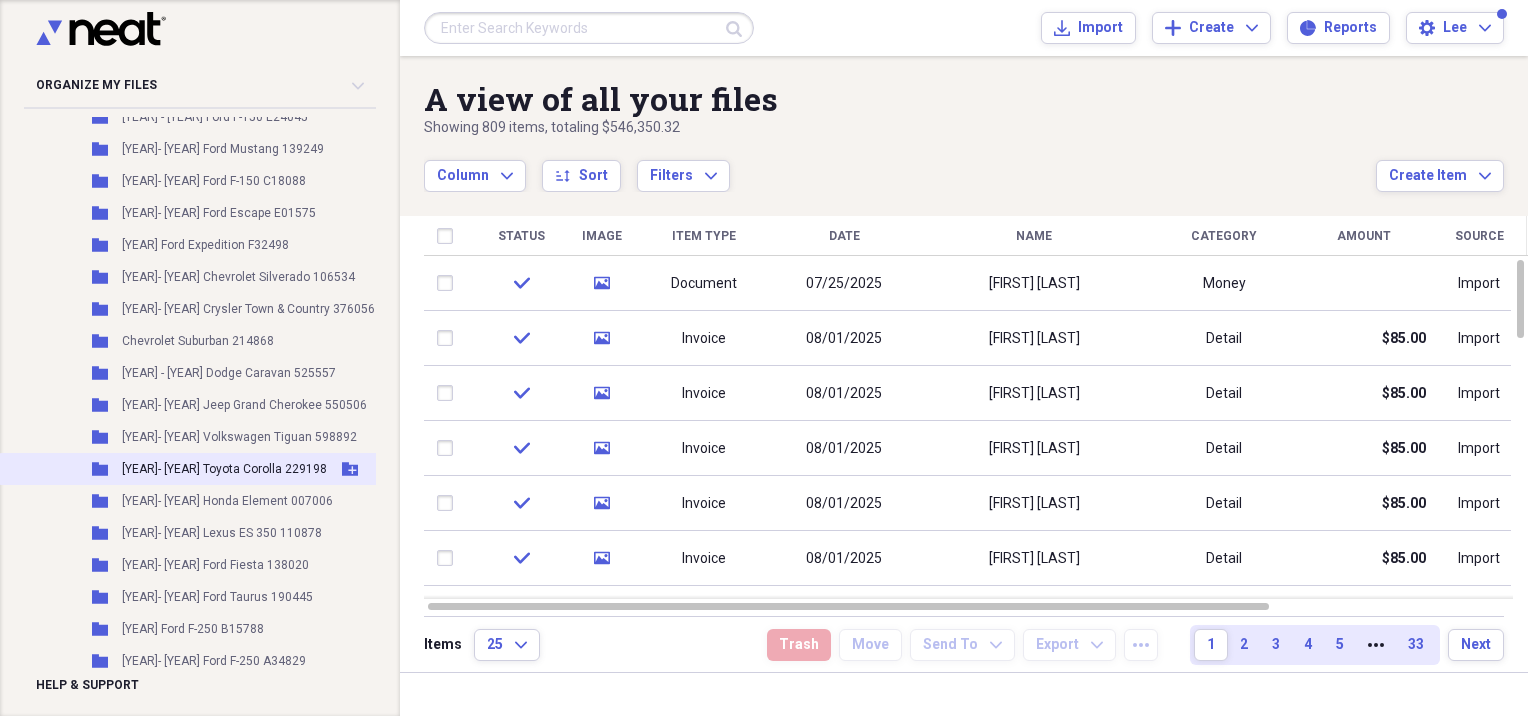 click on "[YEAR]- [YEAR] Toyota Corolla 229198" at bounding box center [224, 469] 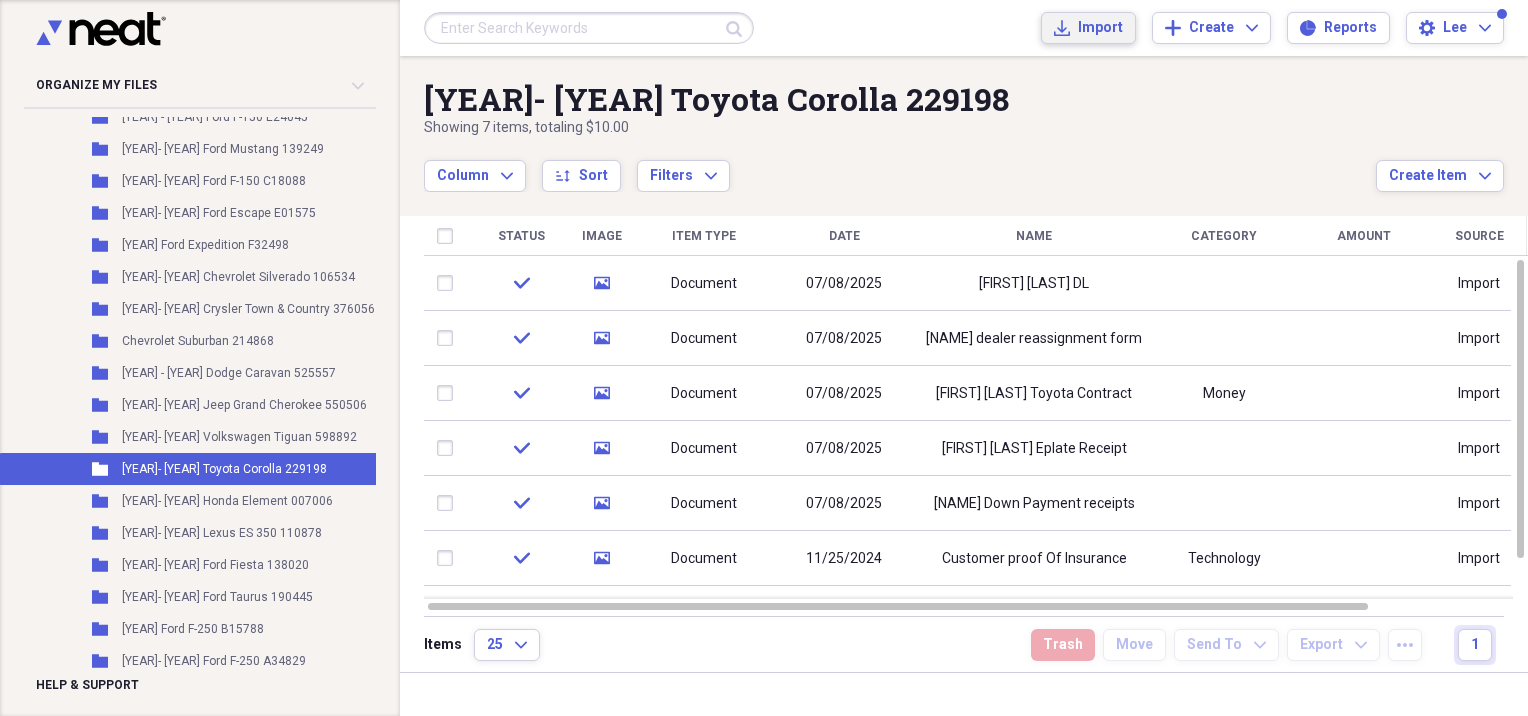 click on "Import" at bounding box center [1100, 28] 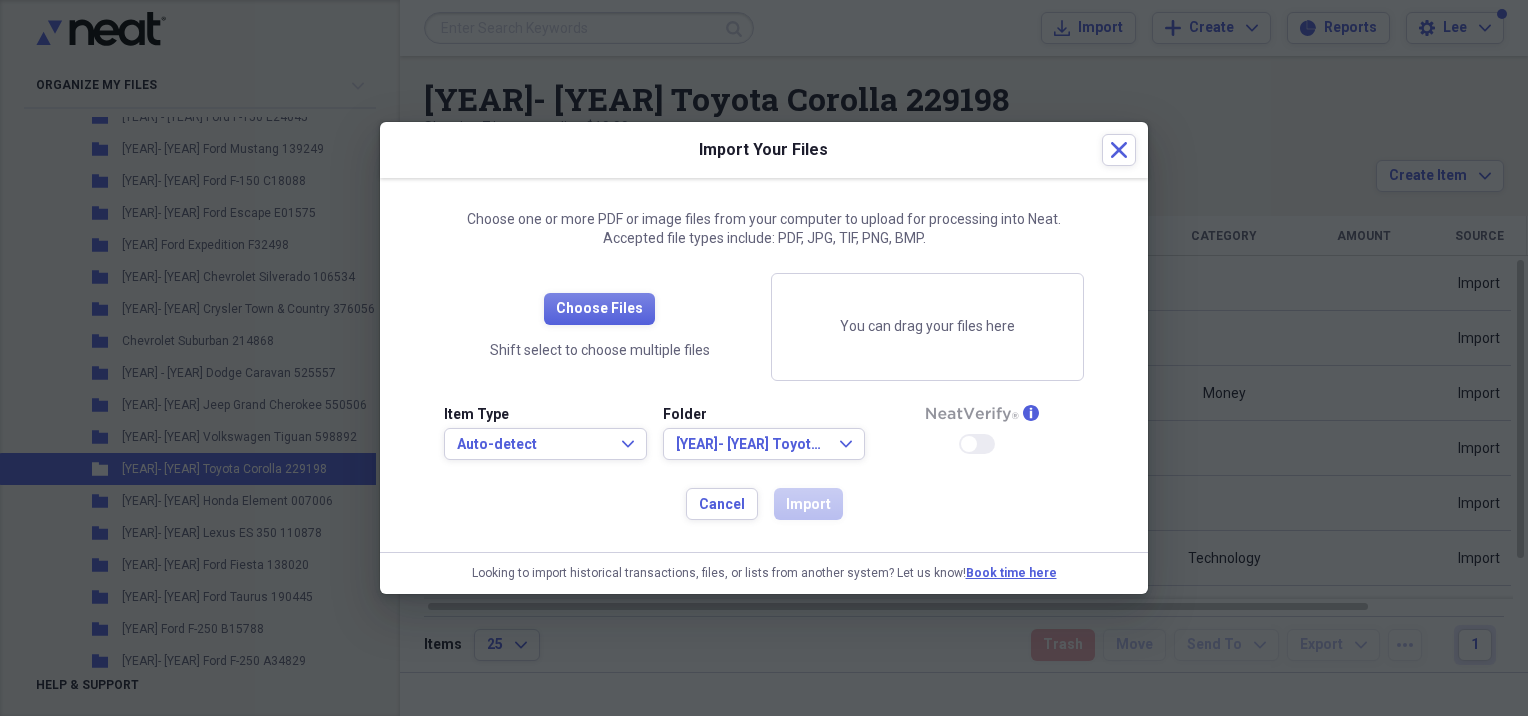 click on "Choose Files Shift select to choose multiple files" at bounding box center (599, 327) 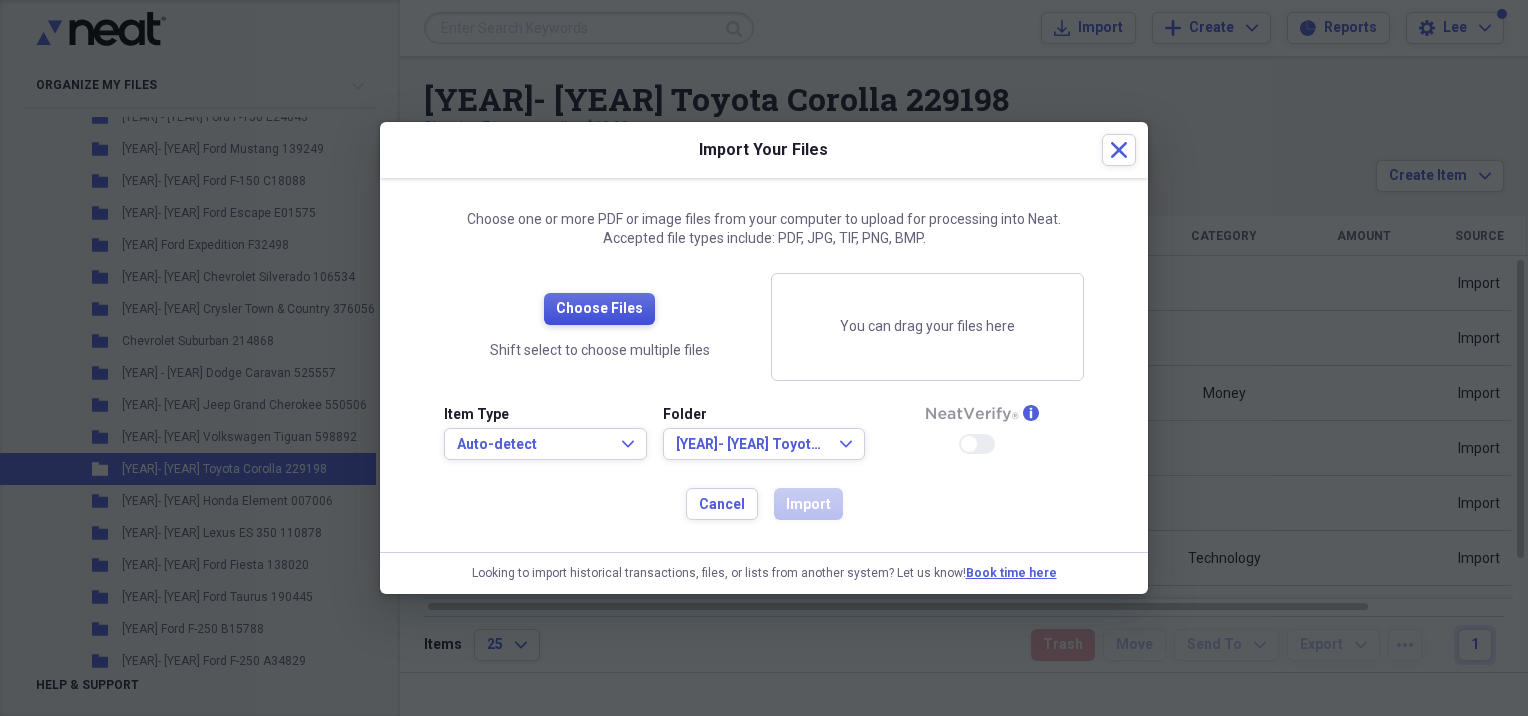 click on "Choose Files" at bounding box center [599, 309] 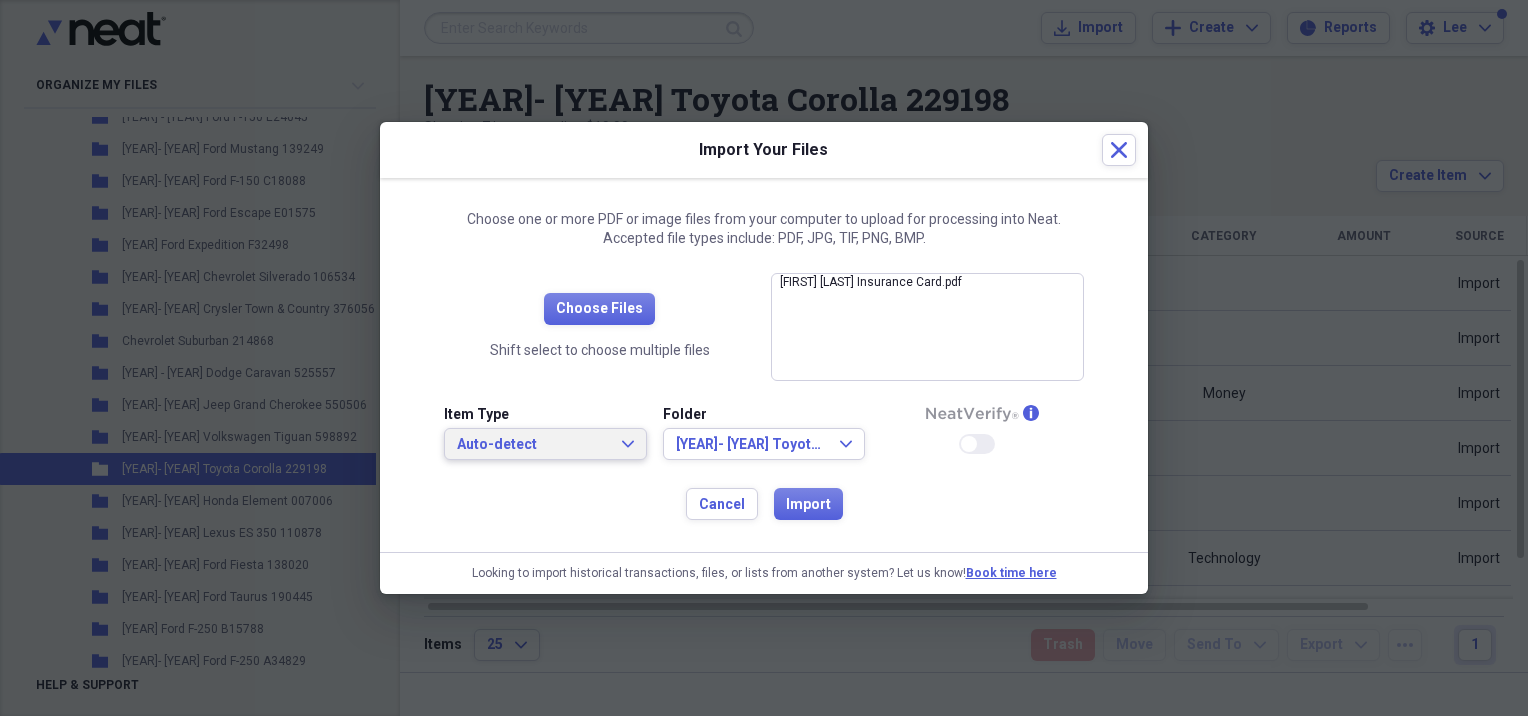 click on "Auto-detect" at bounding box center (533, 445) 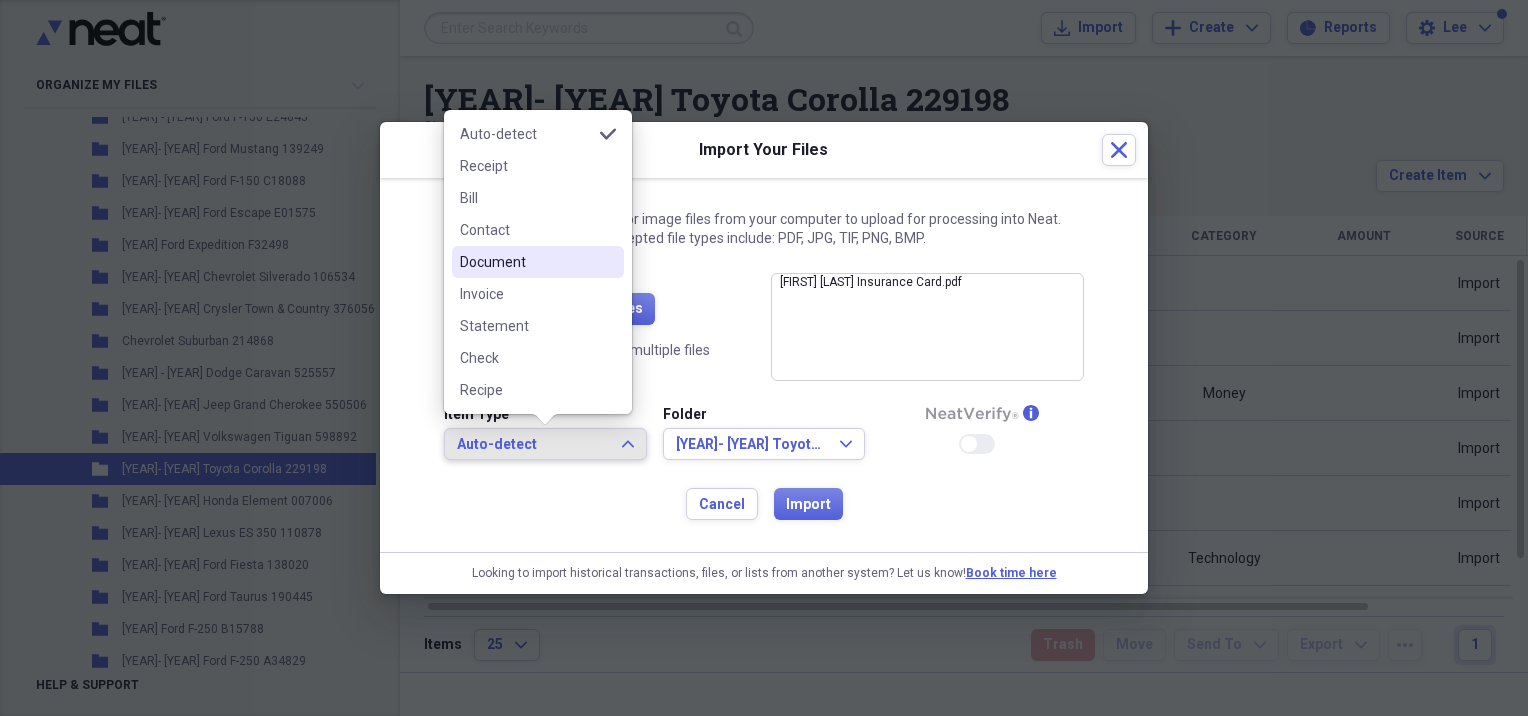 click on "Document" at bounding box center [538, 262] 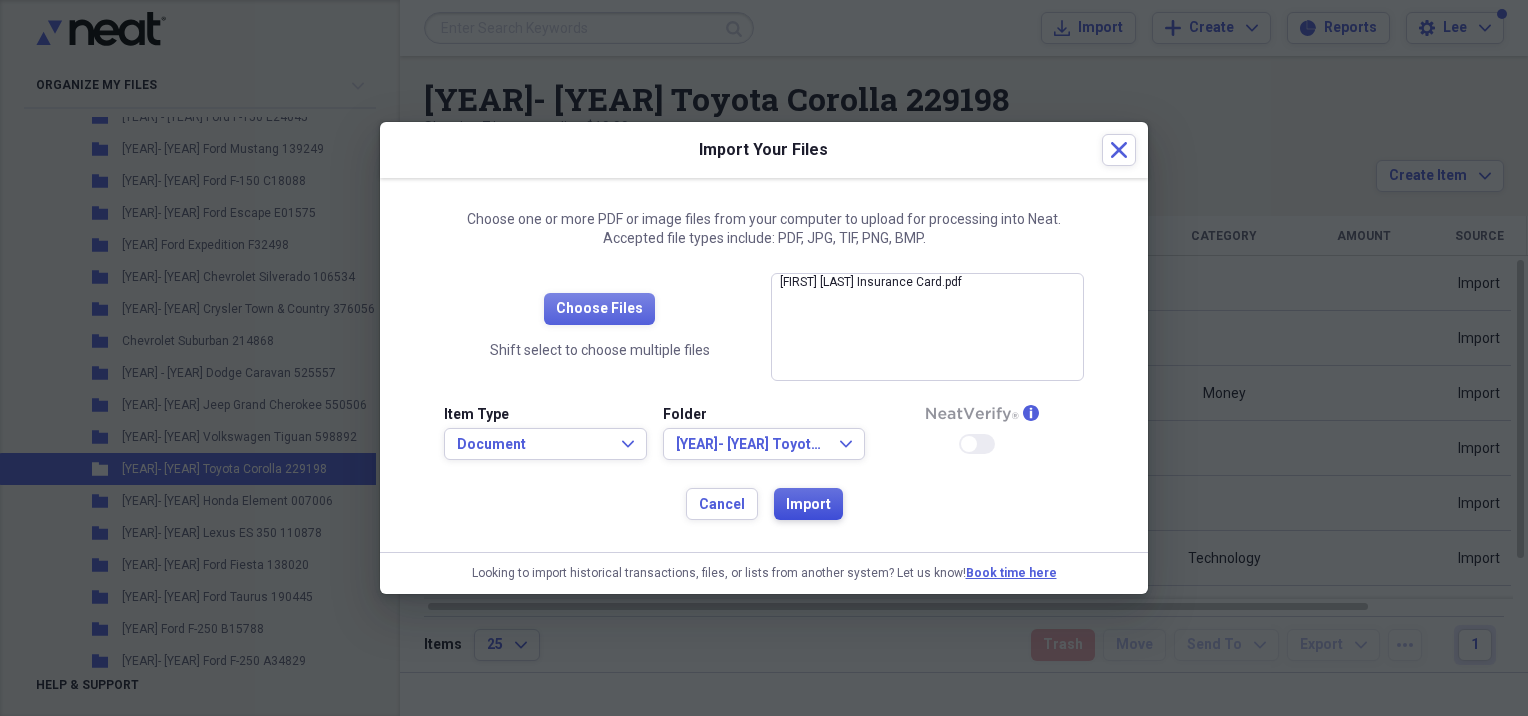 click on "Import" at bounding box center (808, 505) 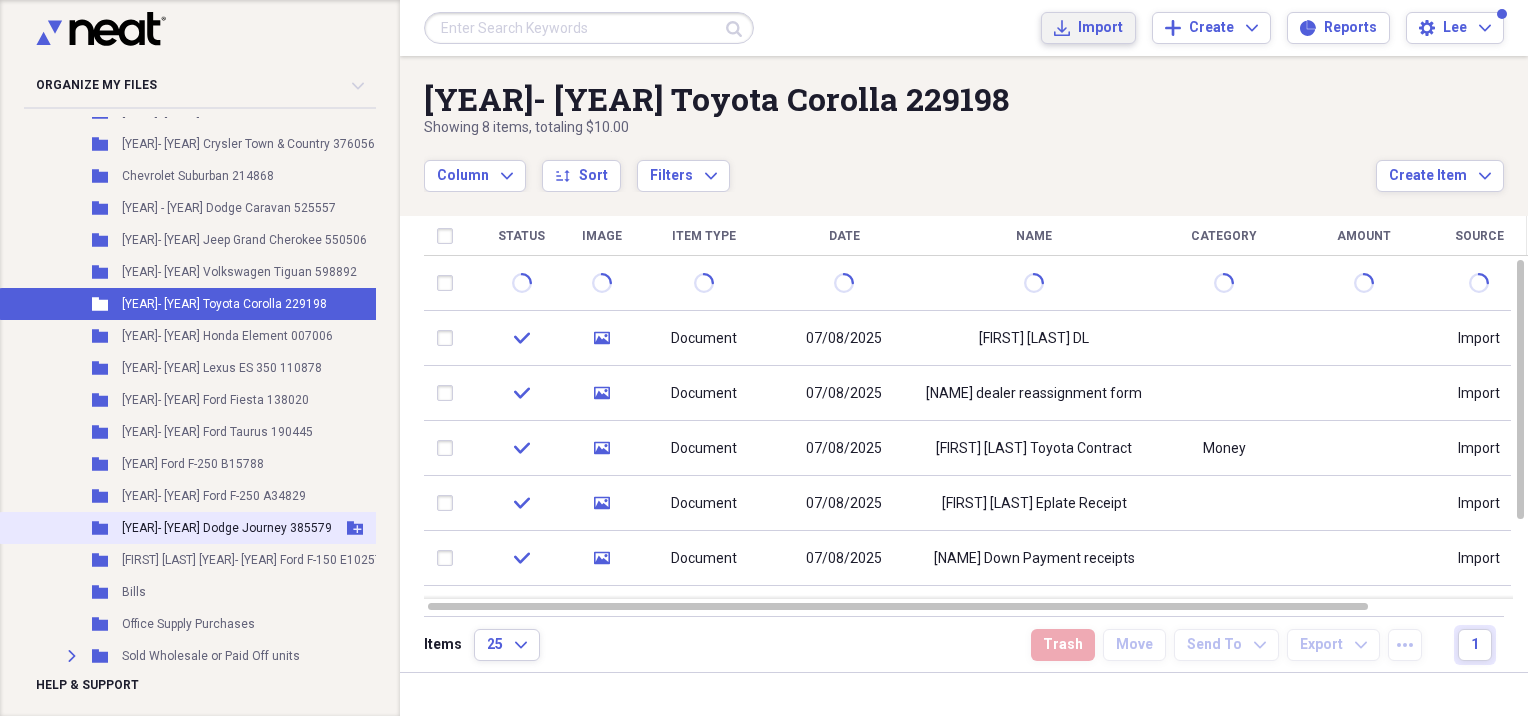 scroll, scrollTop: 1400, scrollLeft: 0, axis: vertical 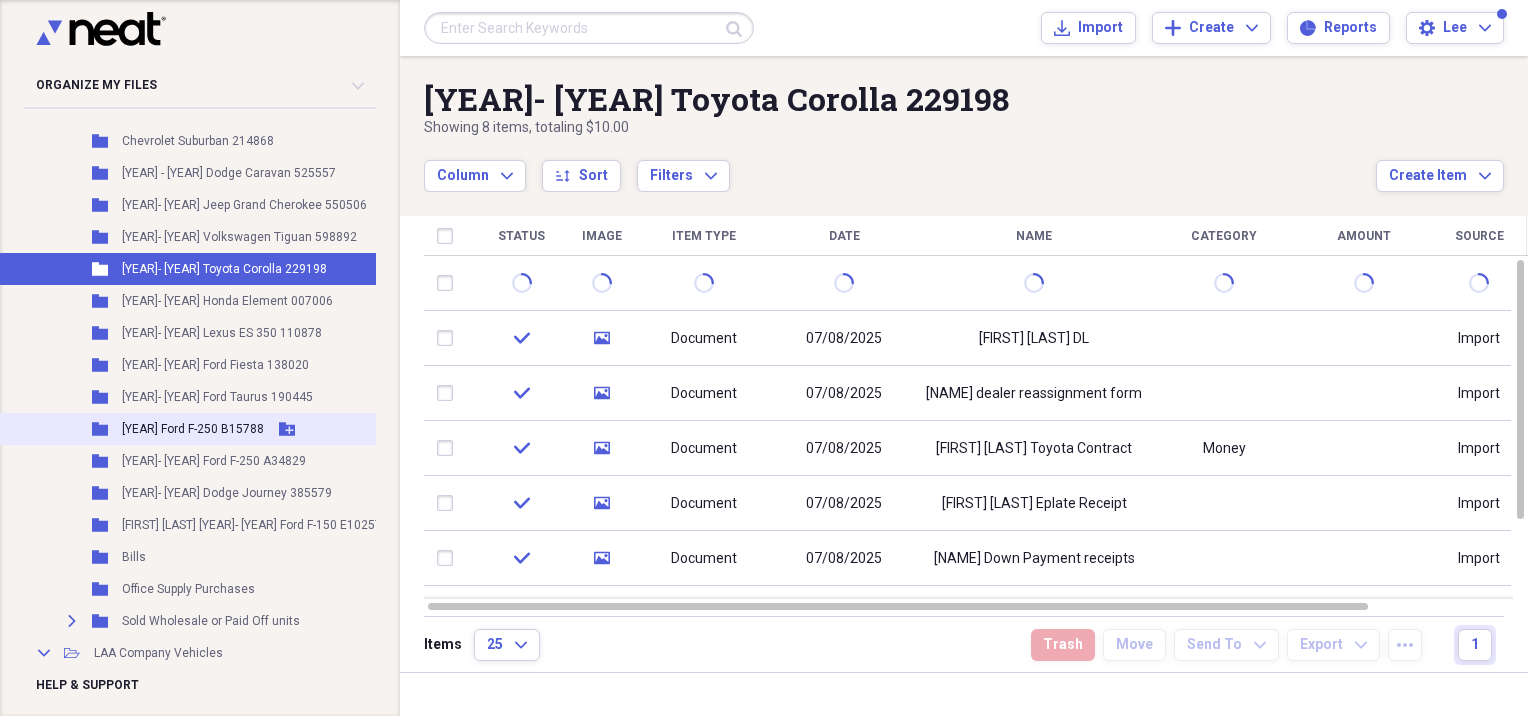 click on "[YEAR] Ford F-250 B15788" at bounding box center (193, 429) 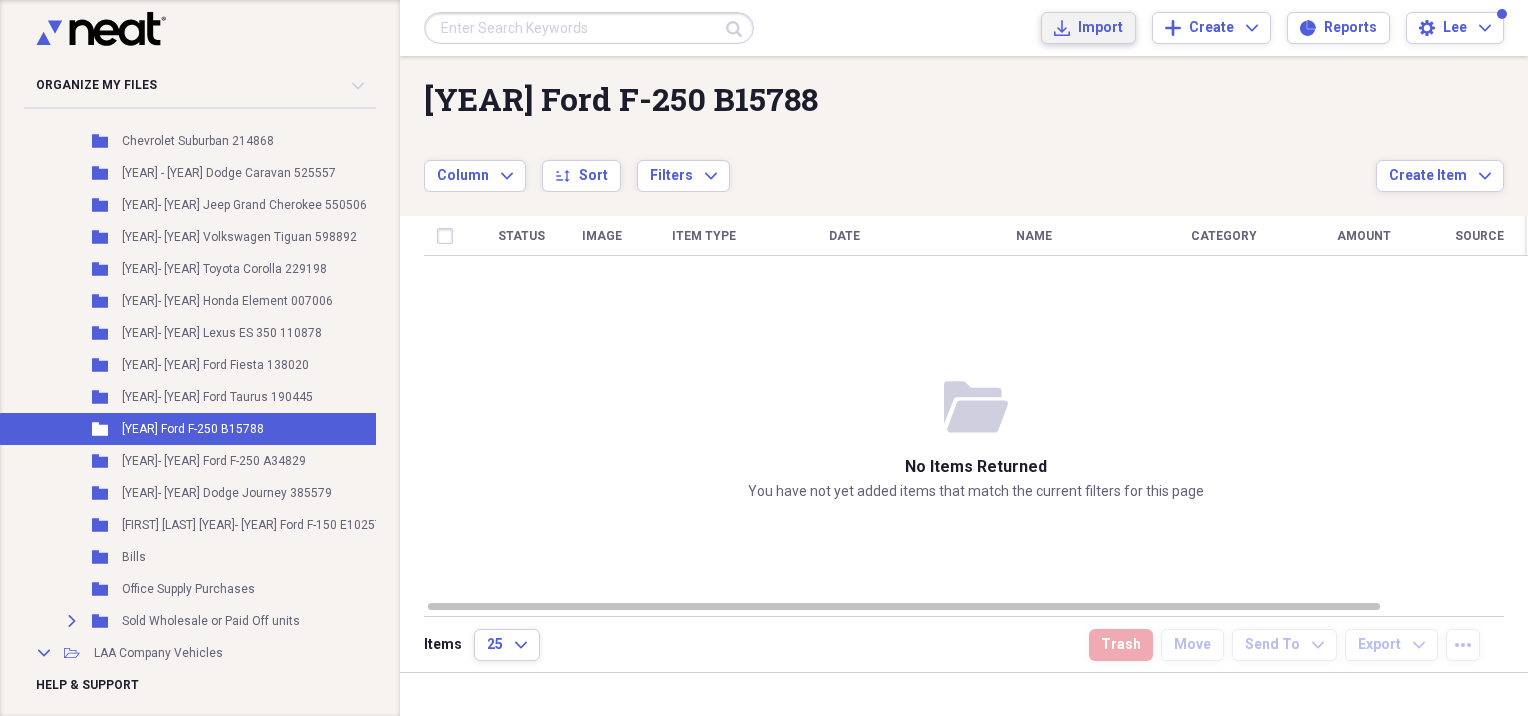 click on "Import Import" at bounding box center (1088, 28) 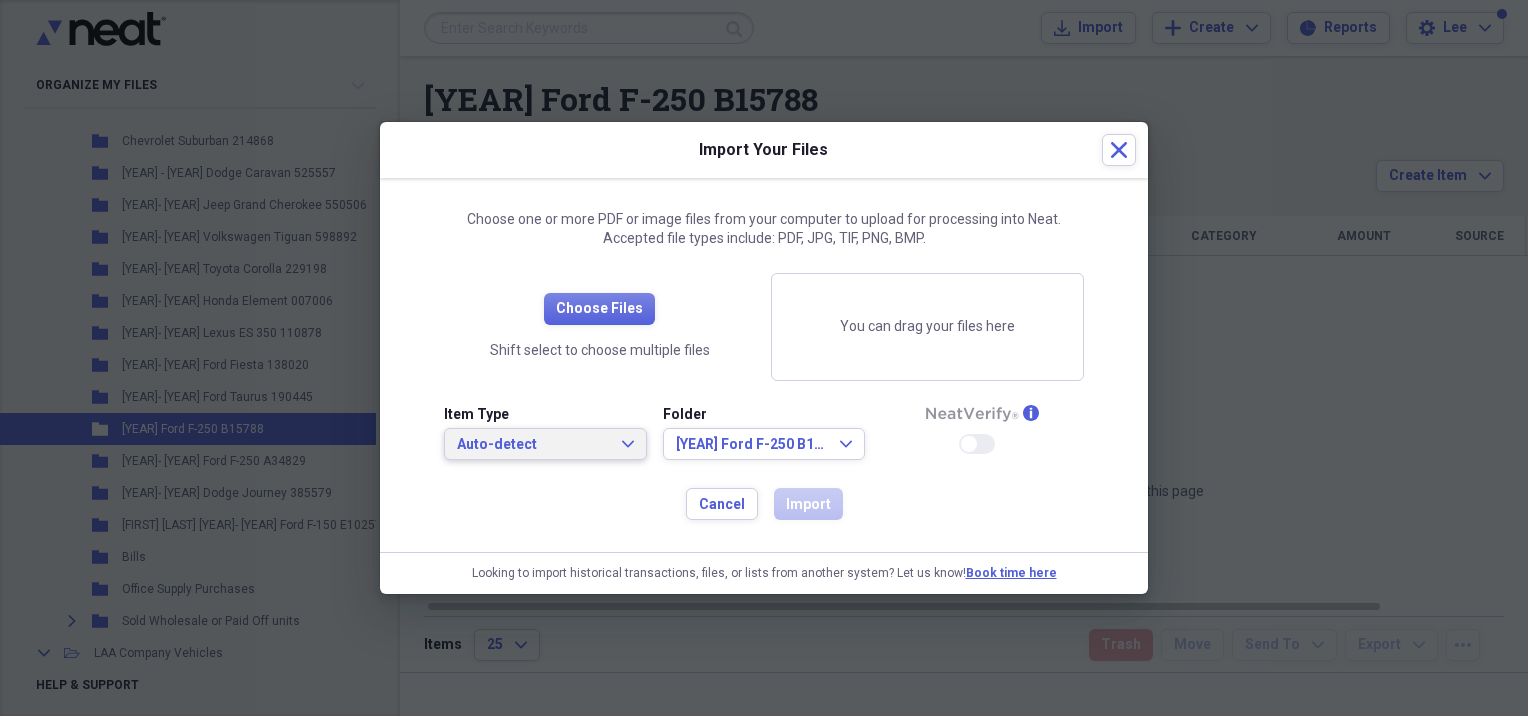 click on "Auto-detect" at bounding box center [533, 445] 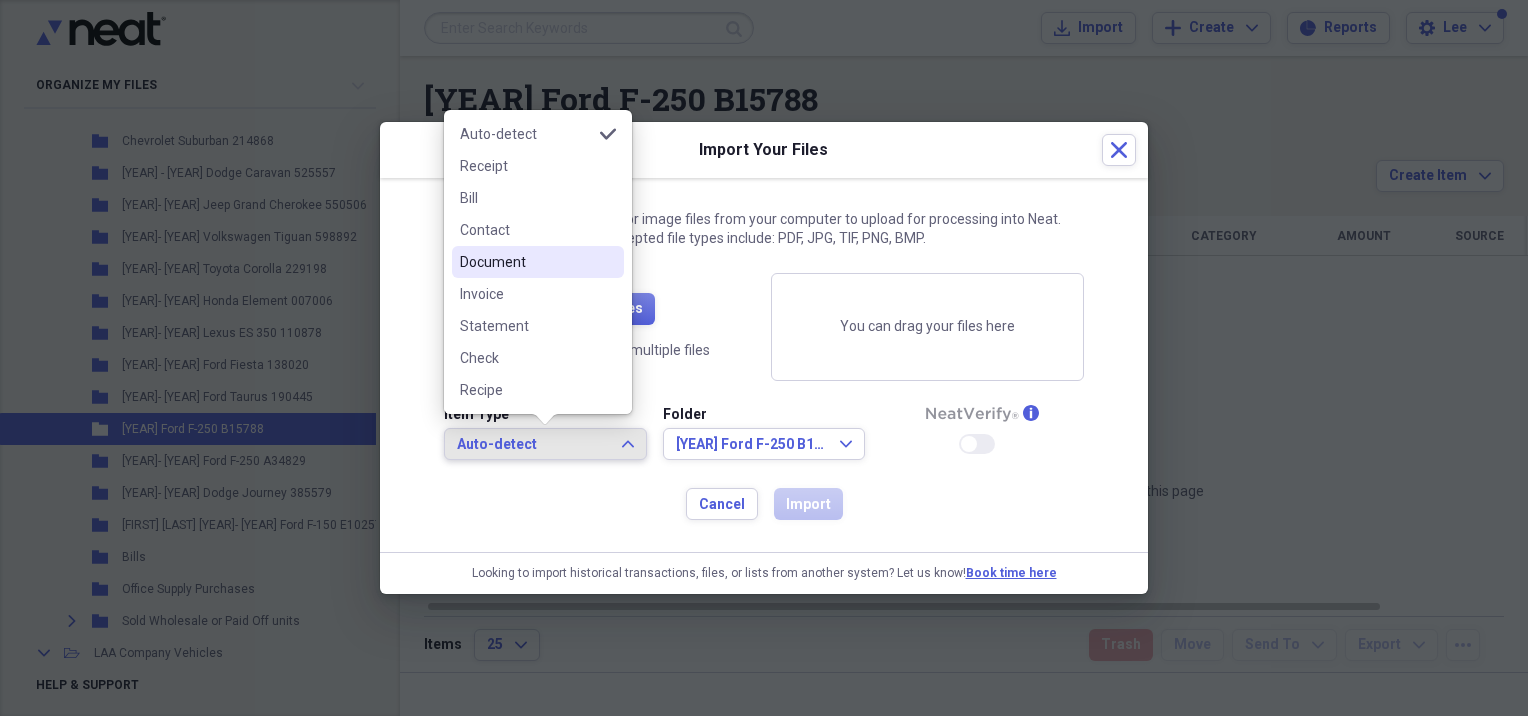 click on "Document" at bounding box center (526, 262) 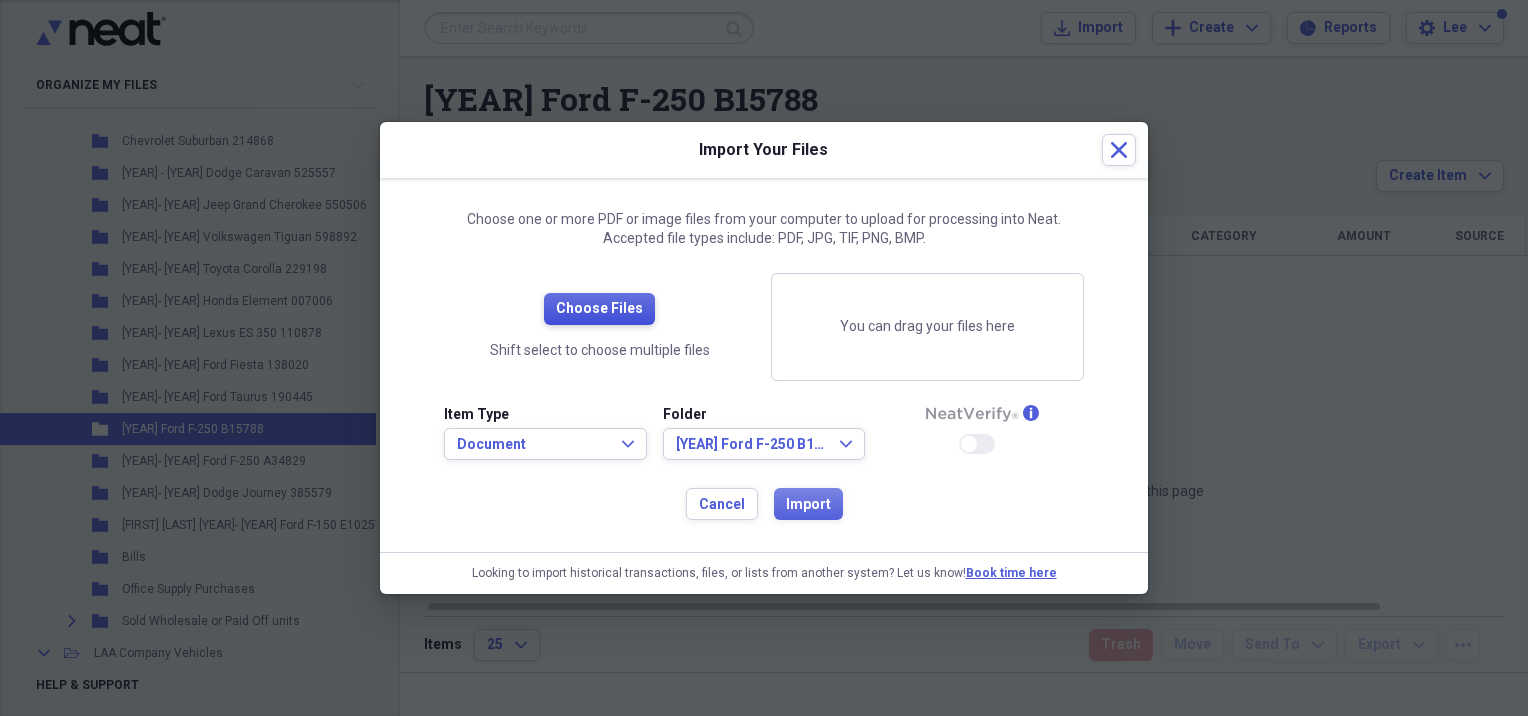 click on "Choose Files" at bounding box center (599, 309) 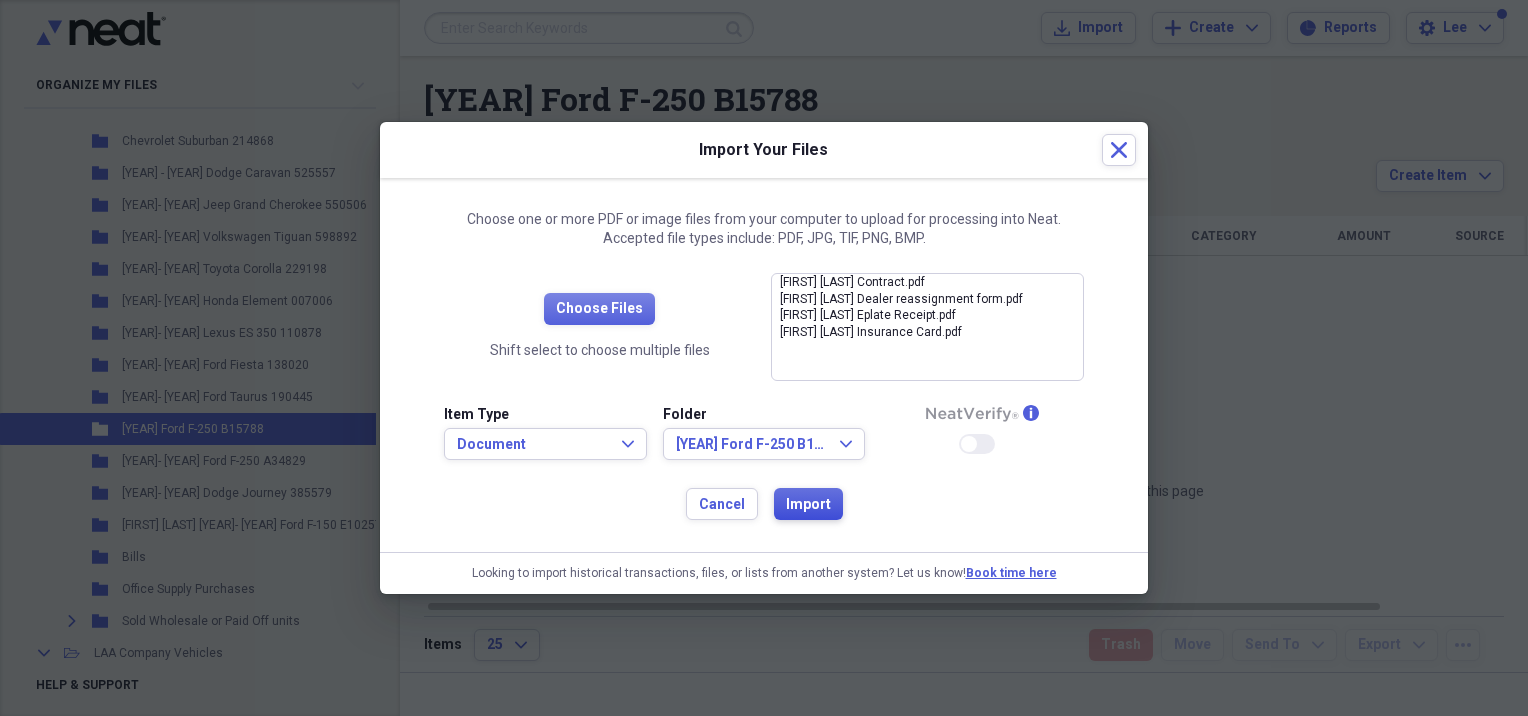 click on "Import" at bounding box center [808, 505] 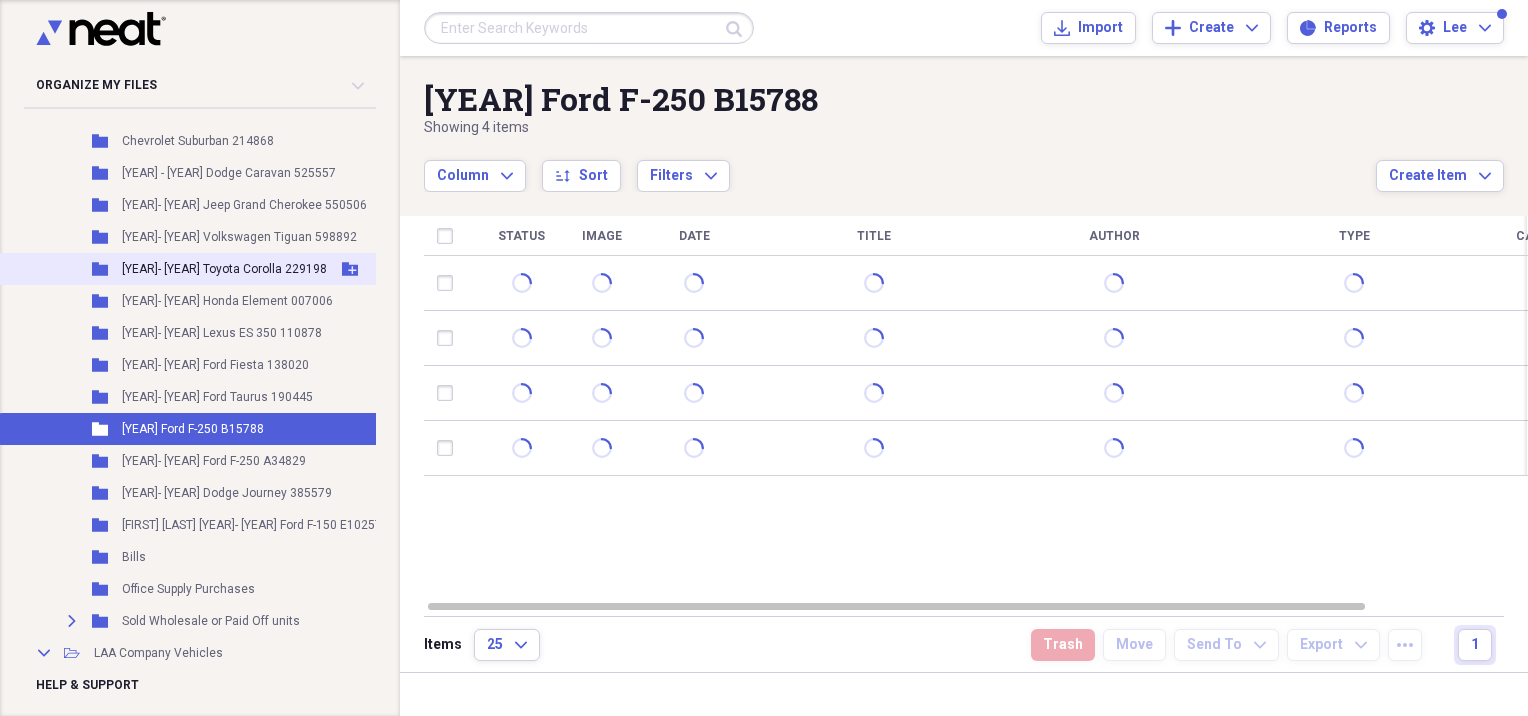 click on "[YEAR]- [YEAR] Toyota Corolla 229198" at bounding box center [224, 269] 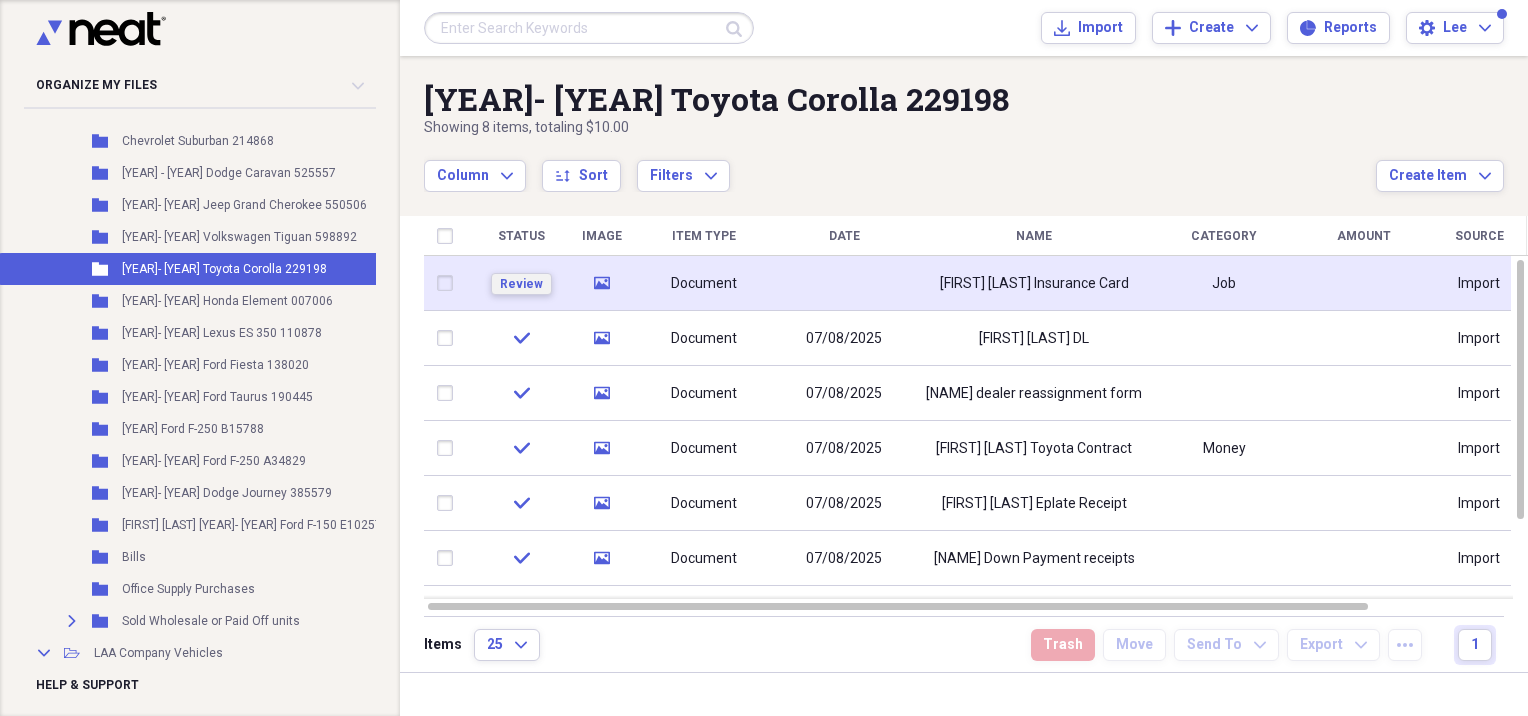 click on "Review" at bounding box center [521, 284] 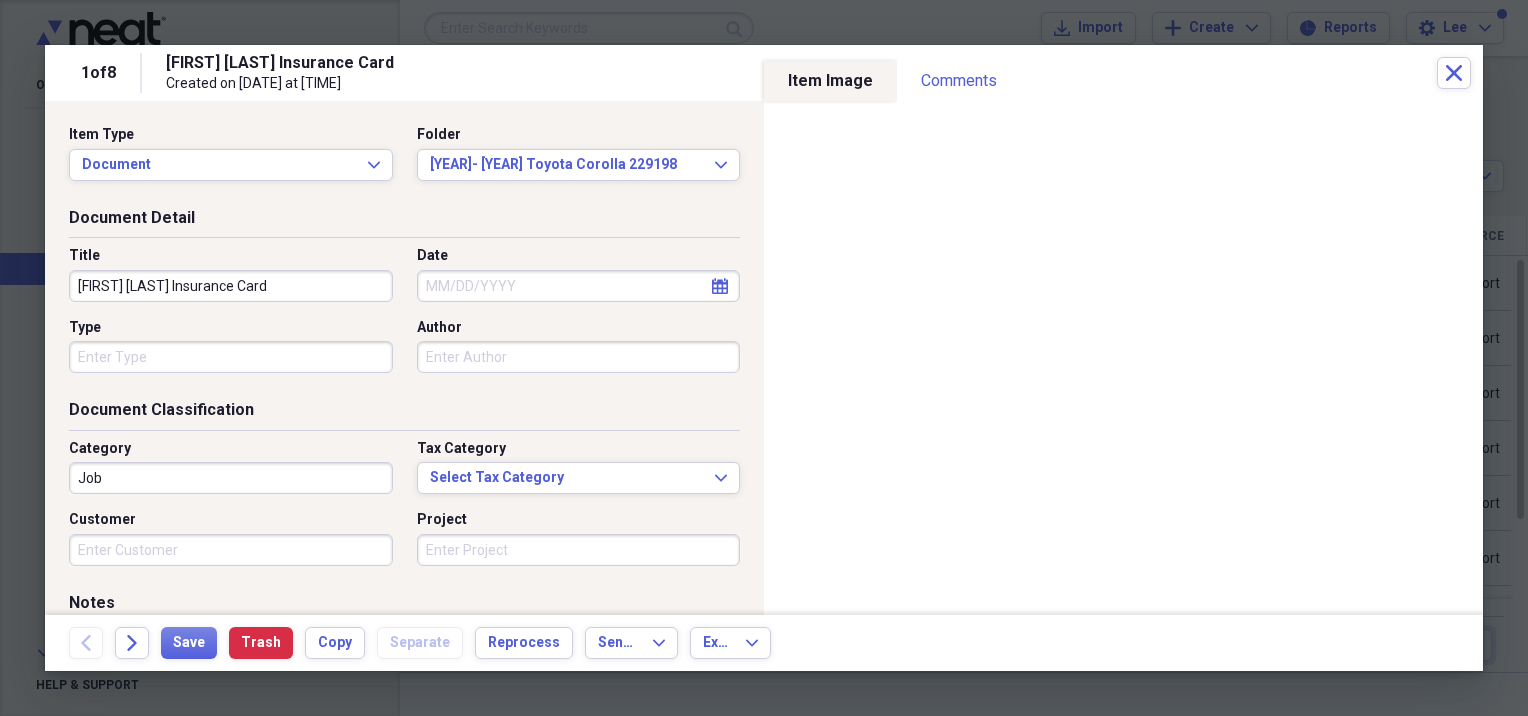 click on "calendar" 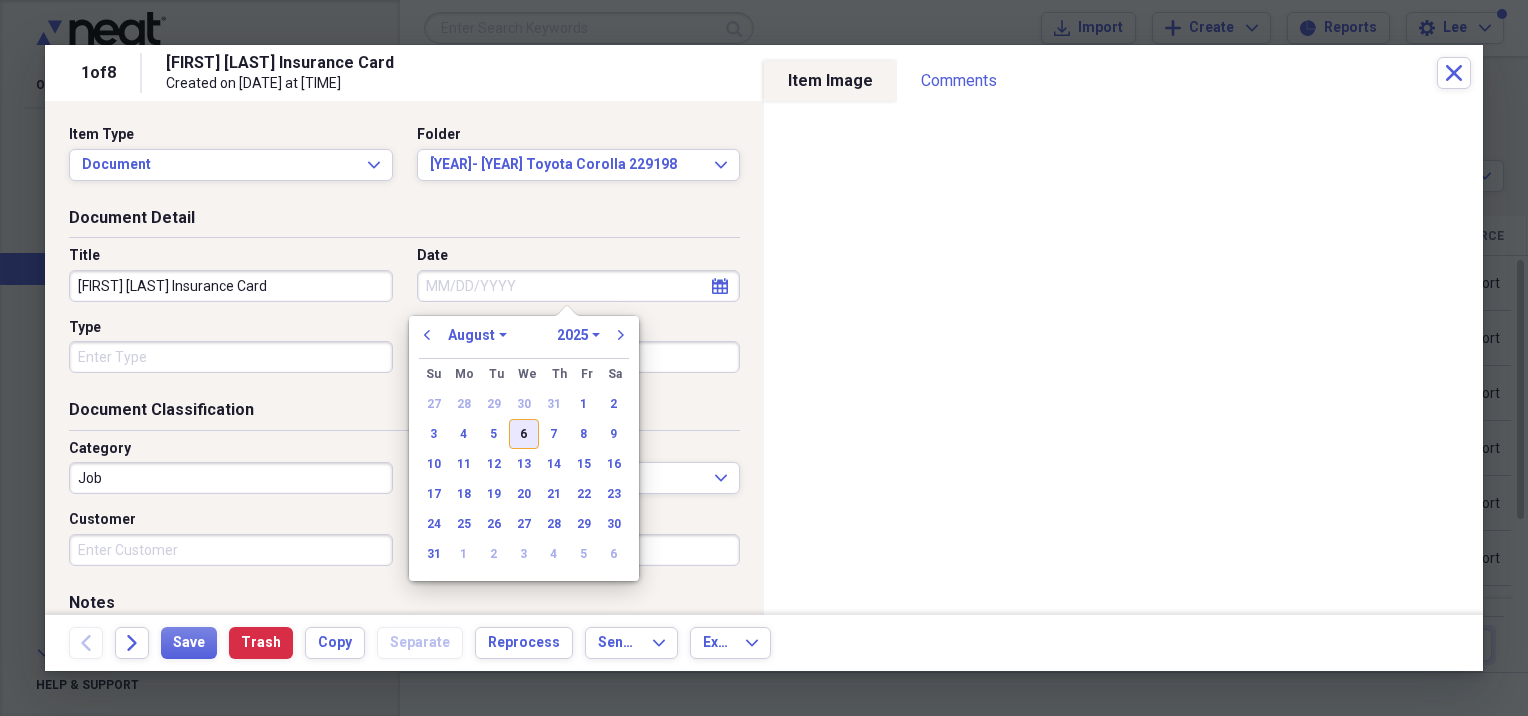 click on "6" at bounding box center (524, 434) 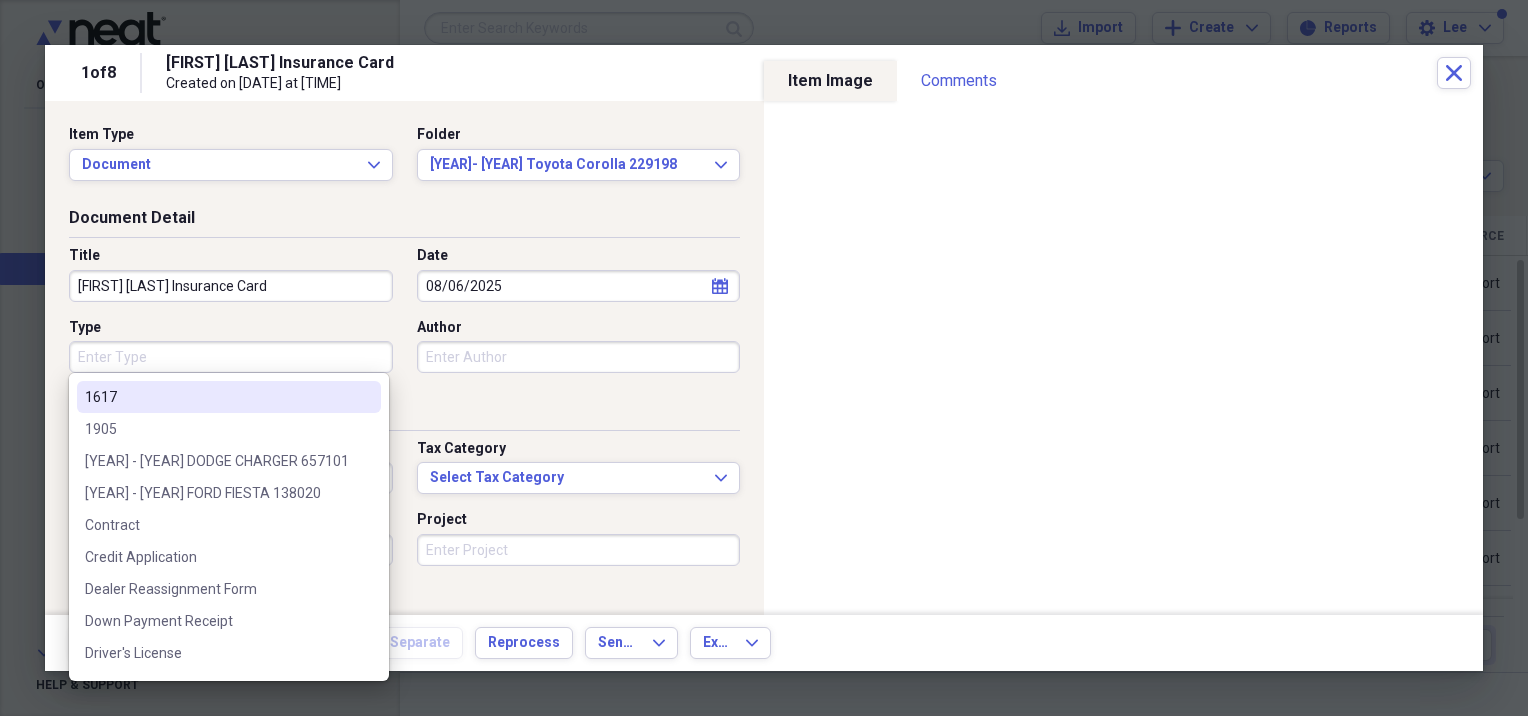 click on "Type" at bounding box center [231, 357] 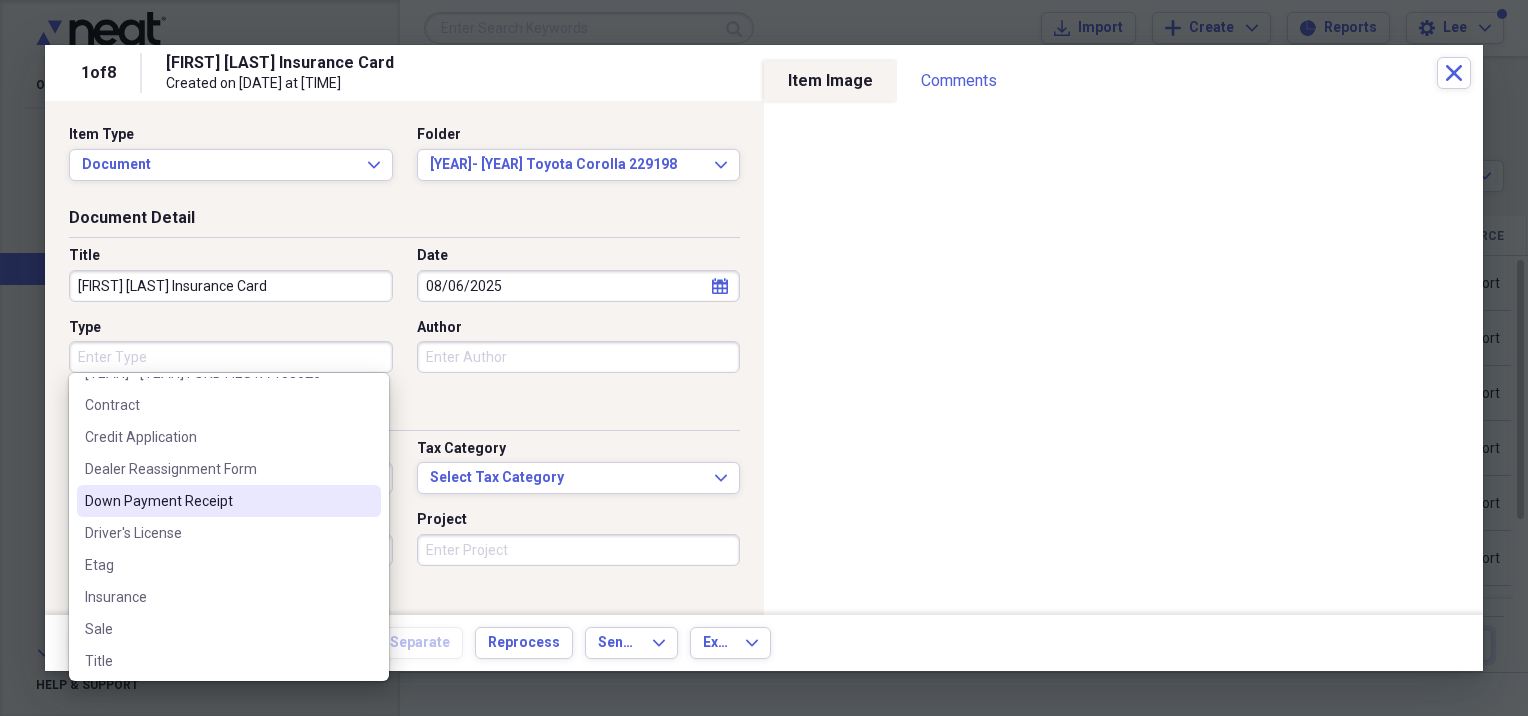 scroll, scrollTop: 152, scrollLeft: 0, axis: vertical 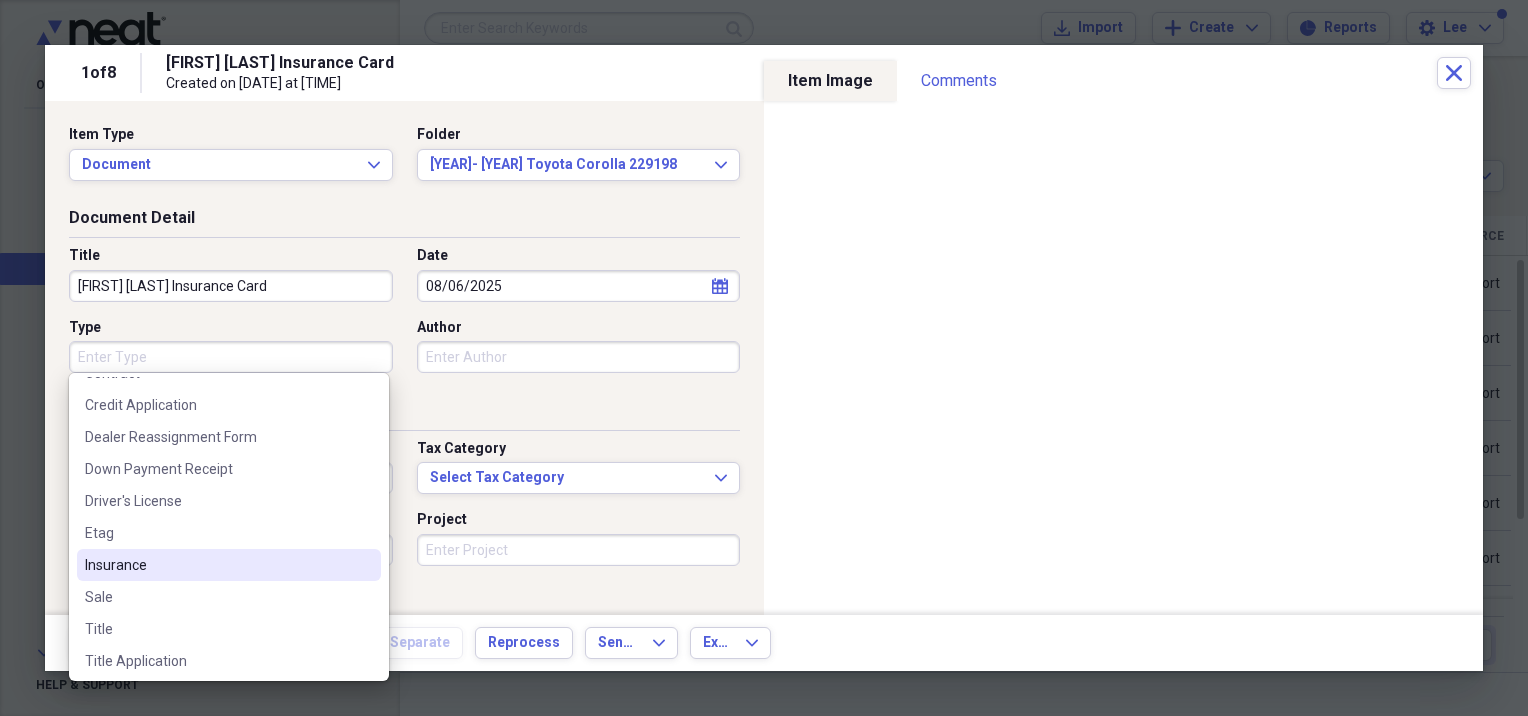 click on "Insurance" at bounding box center [217, 565] 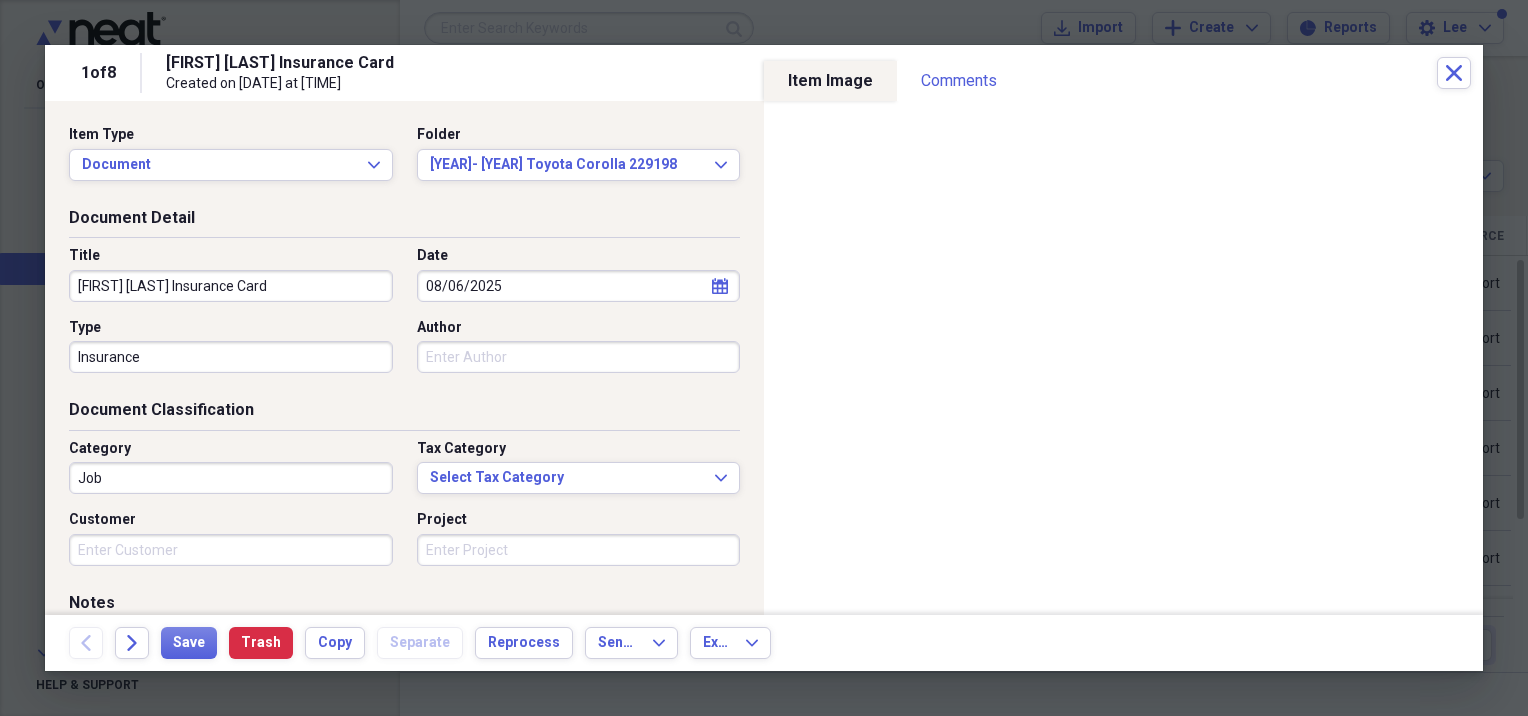 click on "Job" at bounding box center (231, 478) 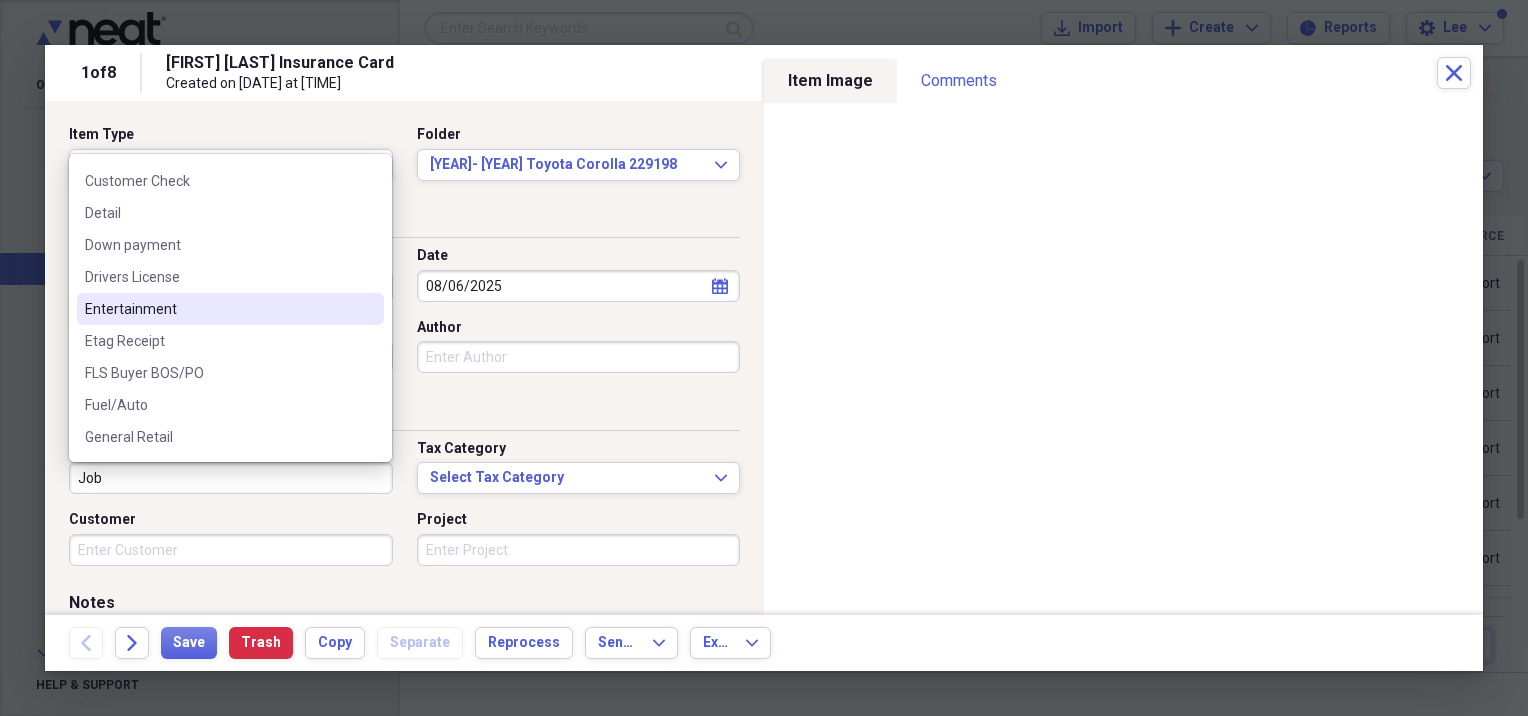 scroll, scrollTop: 800, scrollLeft: 0, axis: vertical 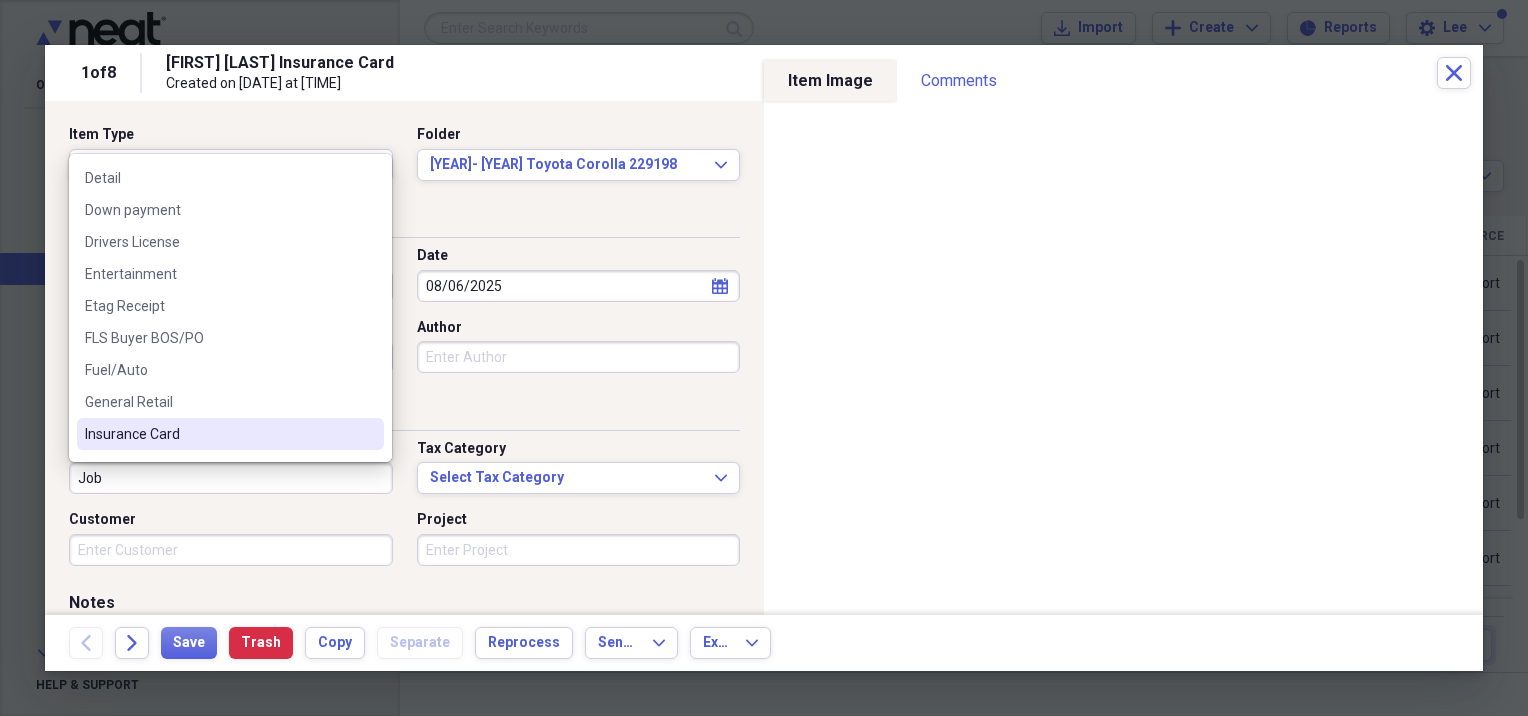 click on "Insurance Card" at bounding box center (218, 434) 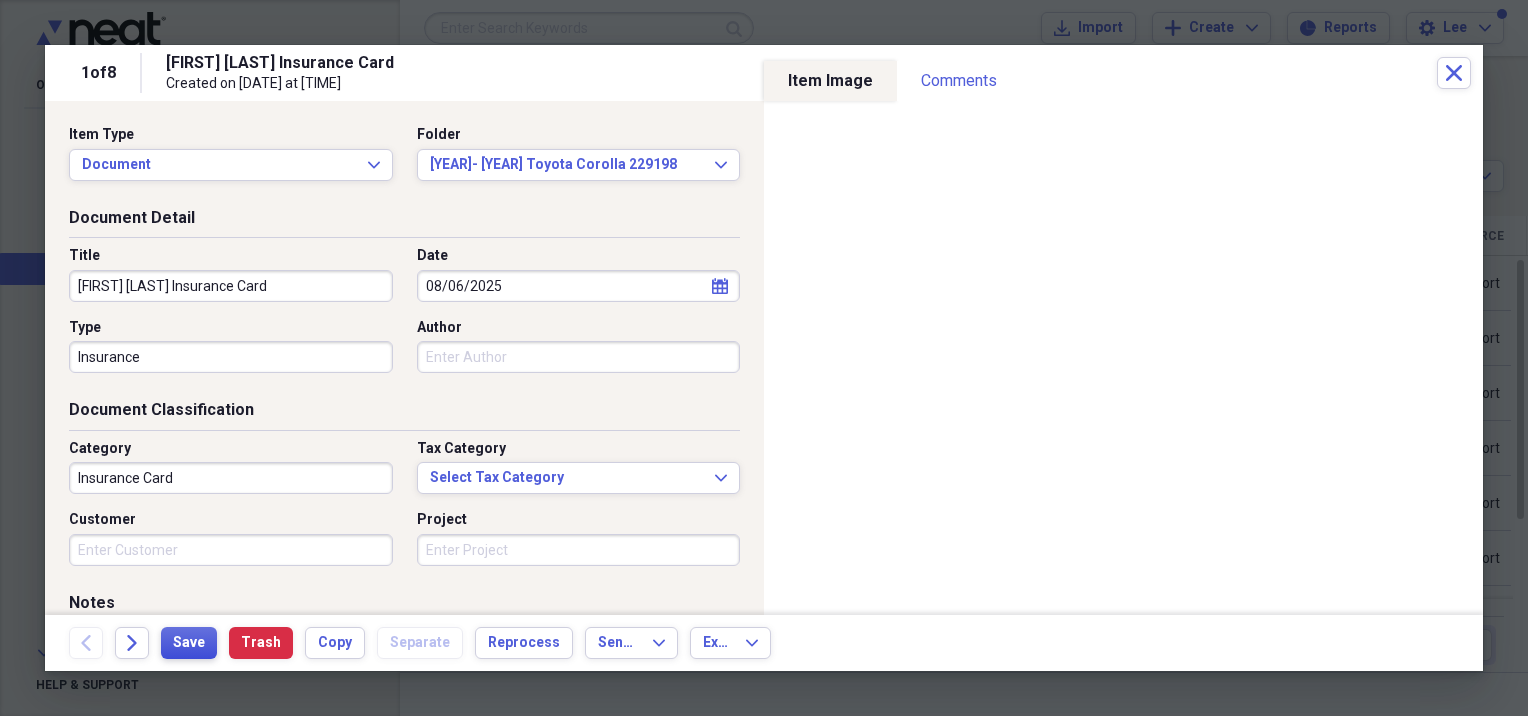 click on "Save" at bounding box center [189, 643] 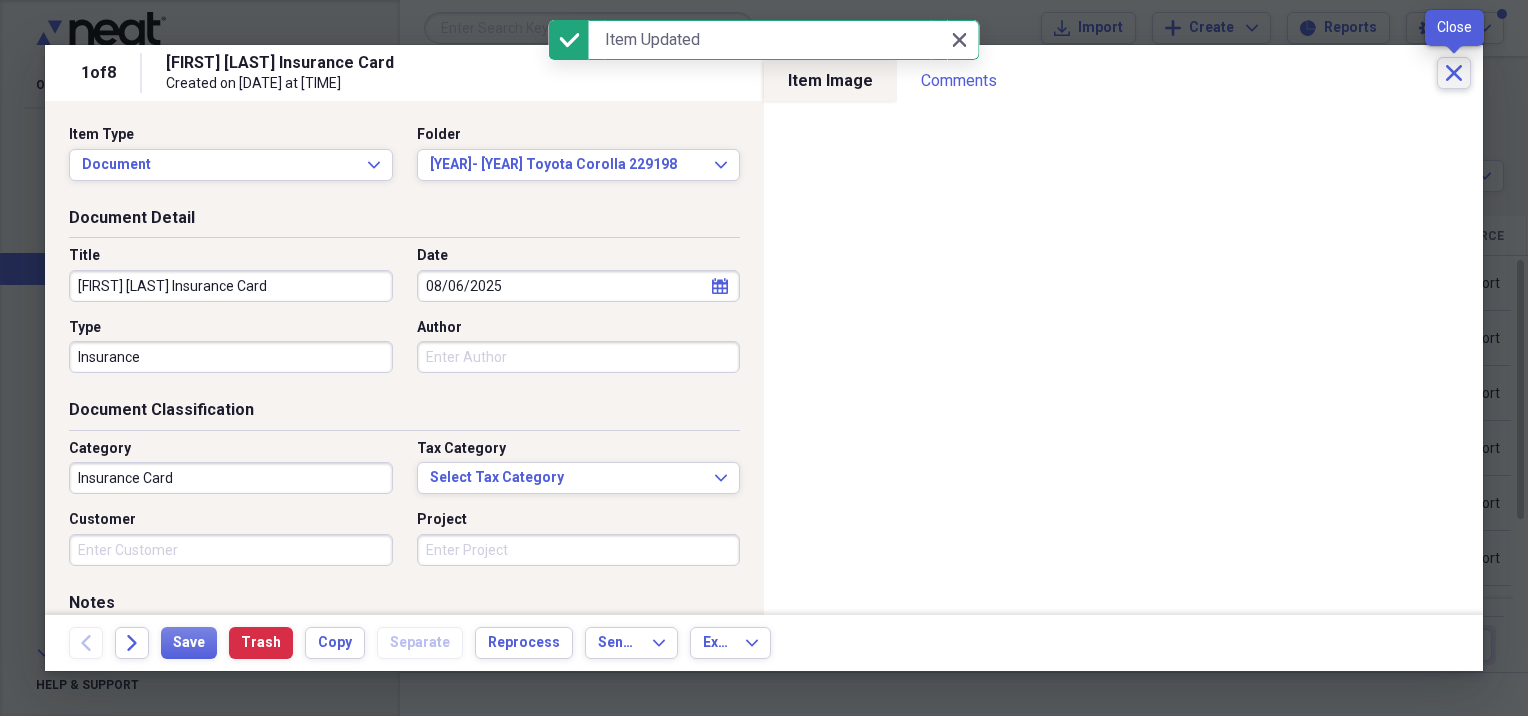 click on "Close" at bounding box center [1454, 73] 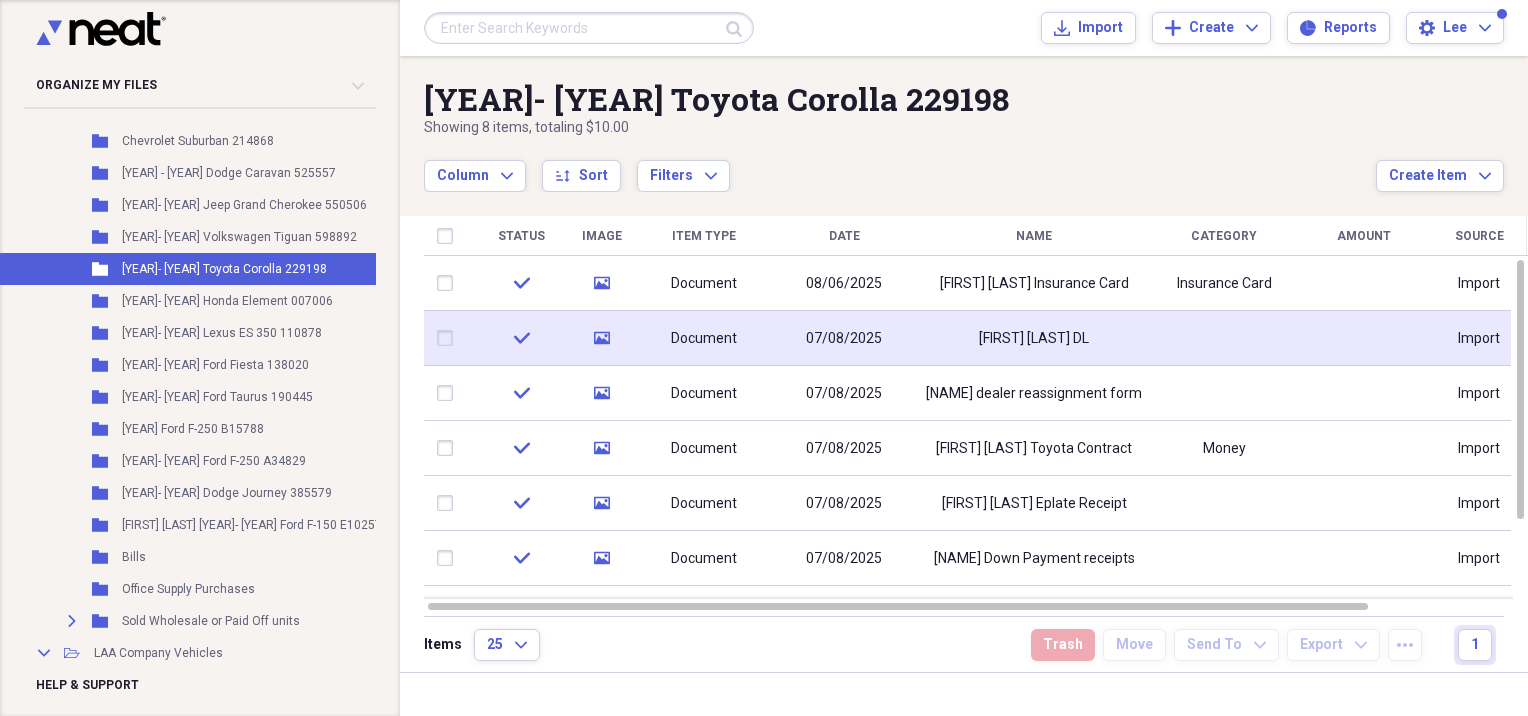 click on "[FIRST] [LAST] DL" at bounding box center [1034, 338] 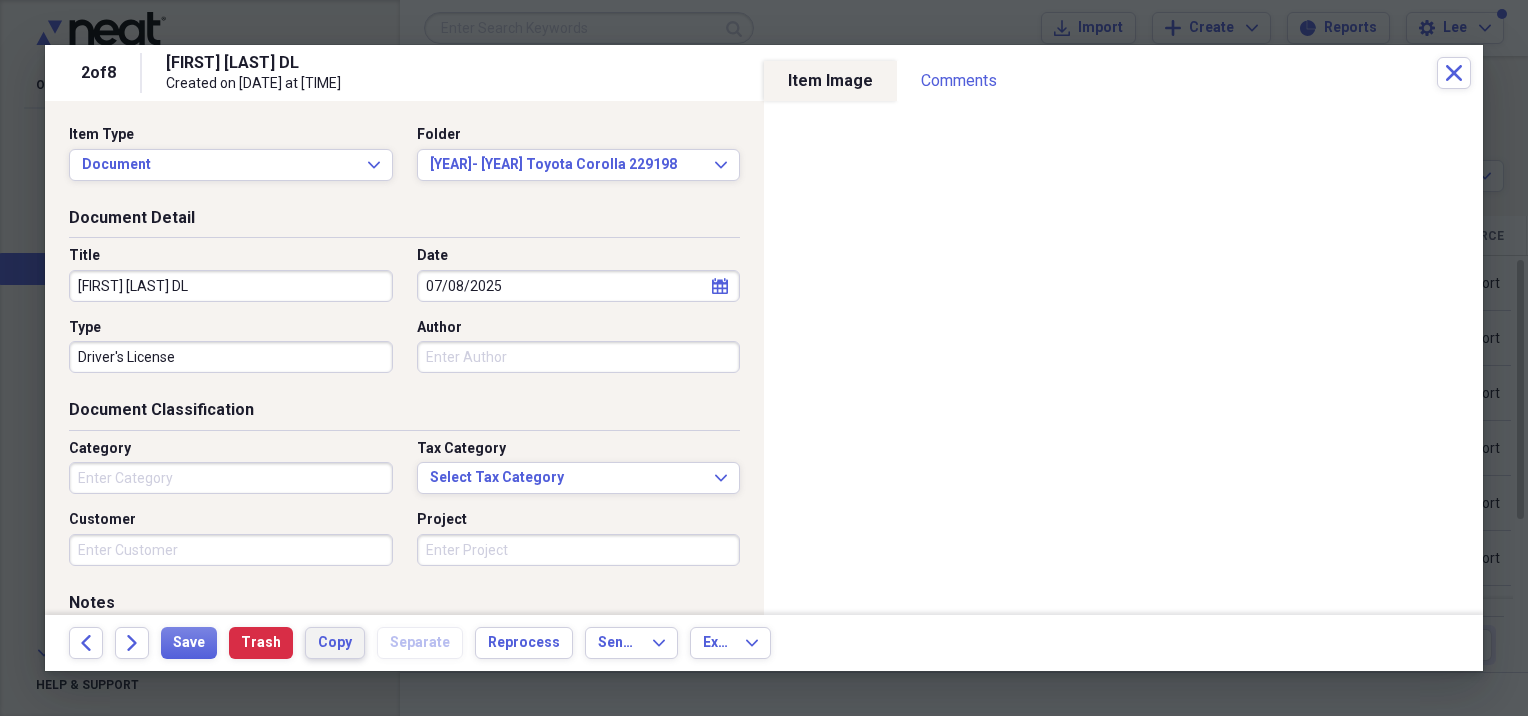 click on "Copy" at bounding box center (335, 643) 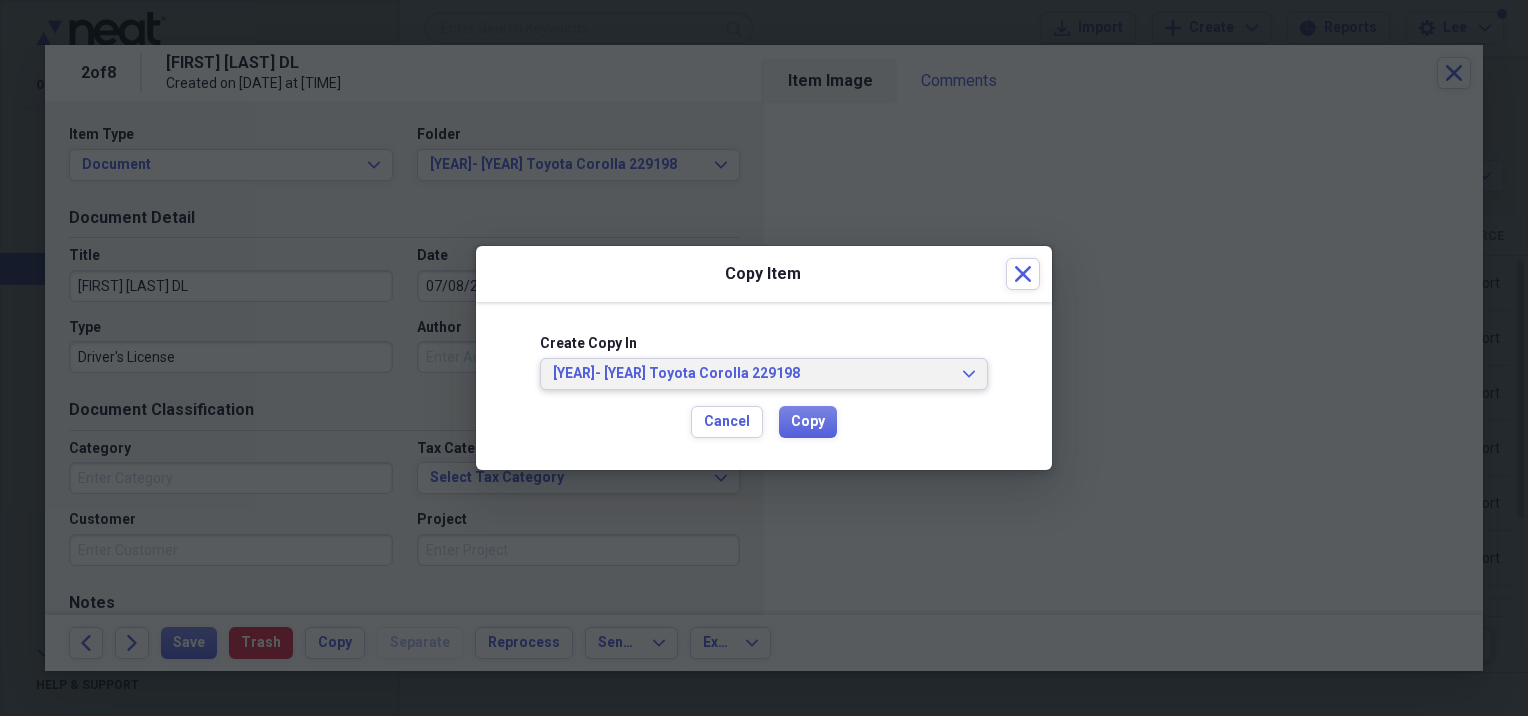 click on "[YEAR]- [YEAR] Toyota Corolla 229198" at bounding box center [752, 374] 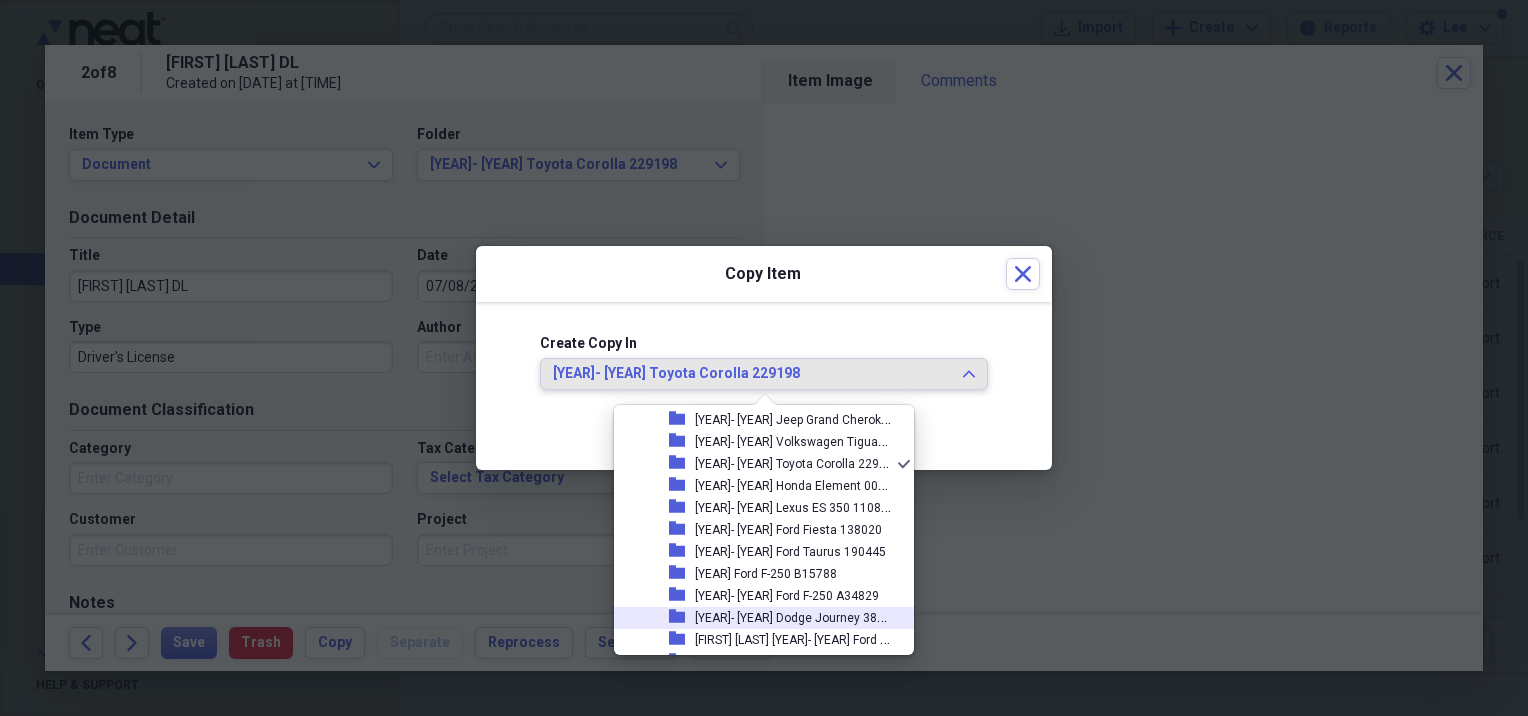 scroll, scrollTop: 3499, scrollLeft: 0, axis: vertical 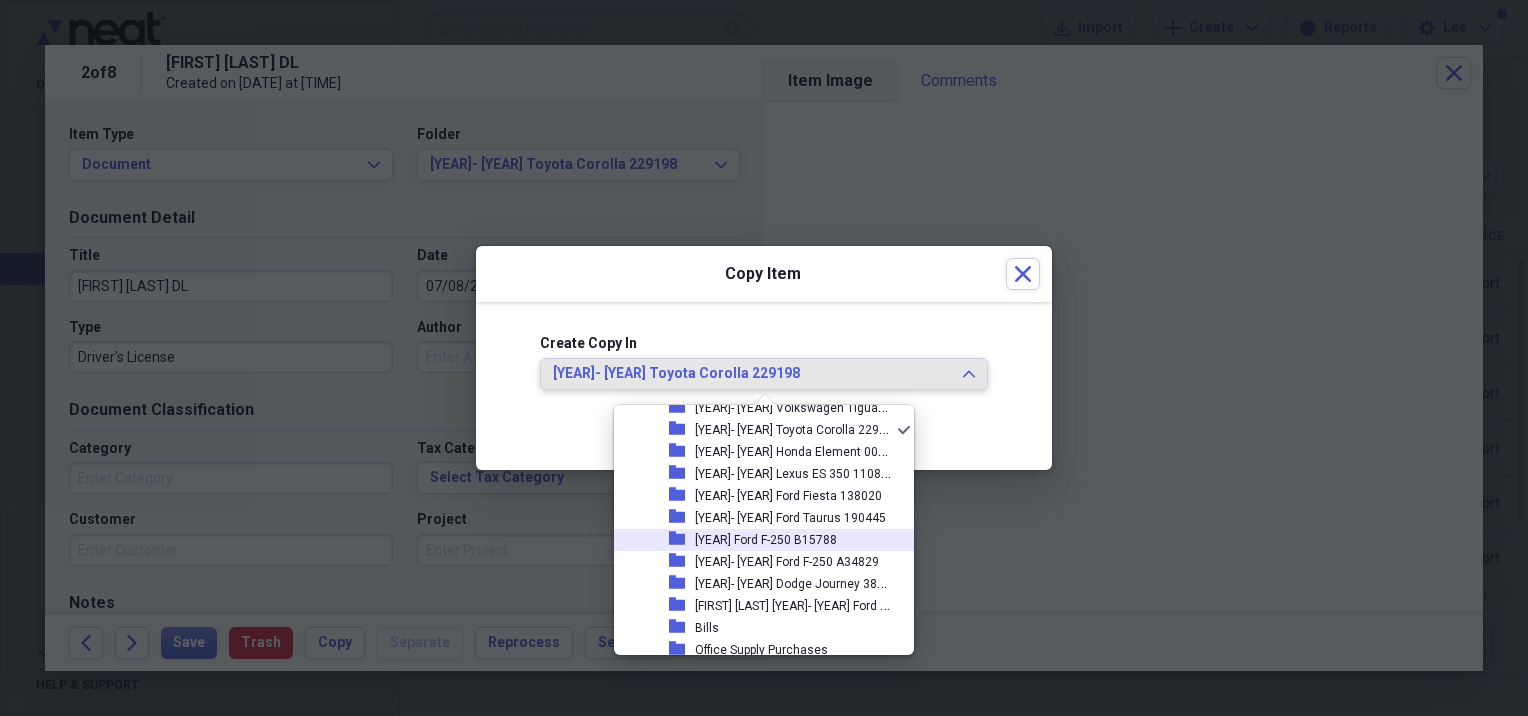 click on "[YEAR] Ford F-250 B15788" at bounding box center [766, 540] 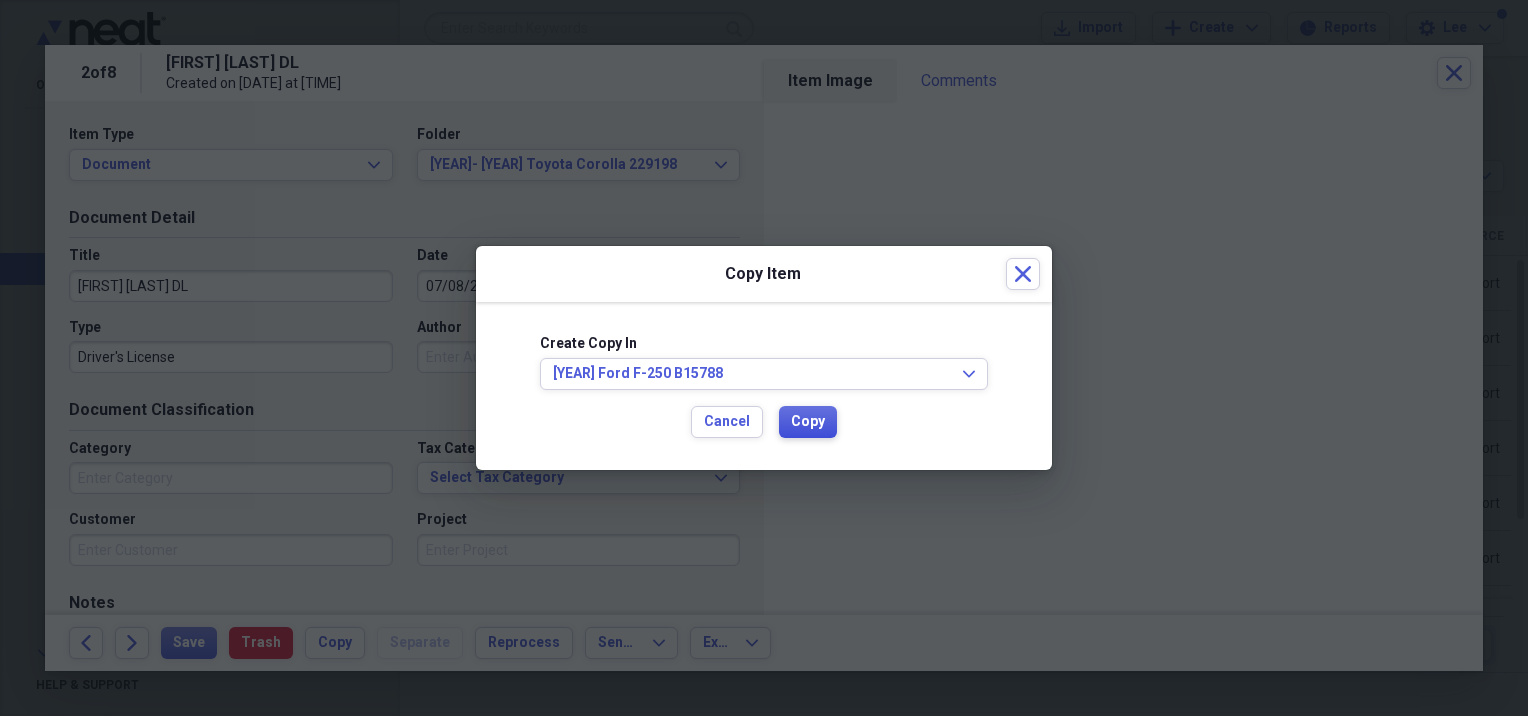 click on "Copy" at bounding box center [808, 422] 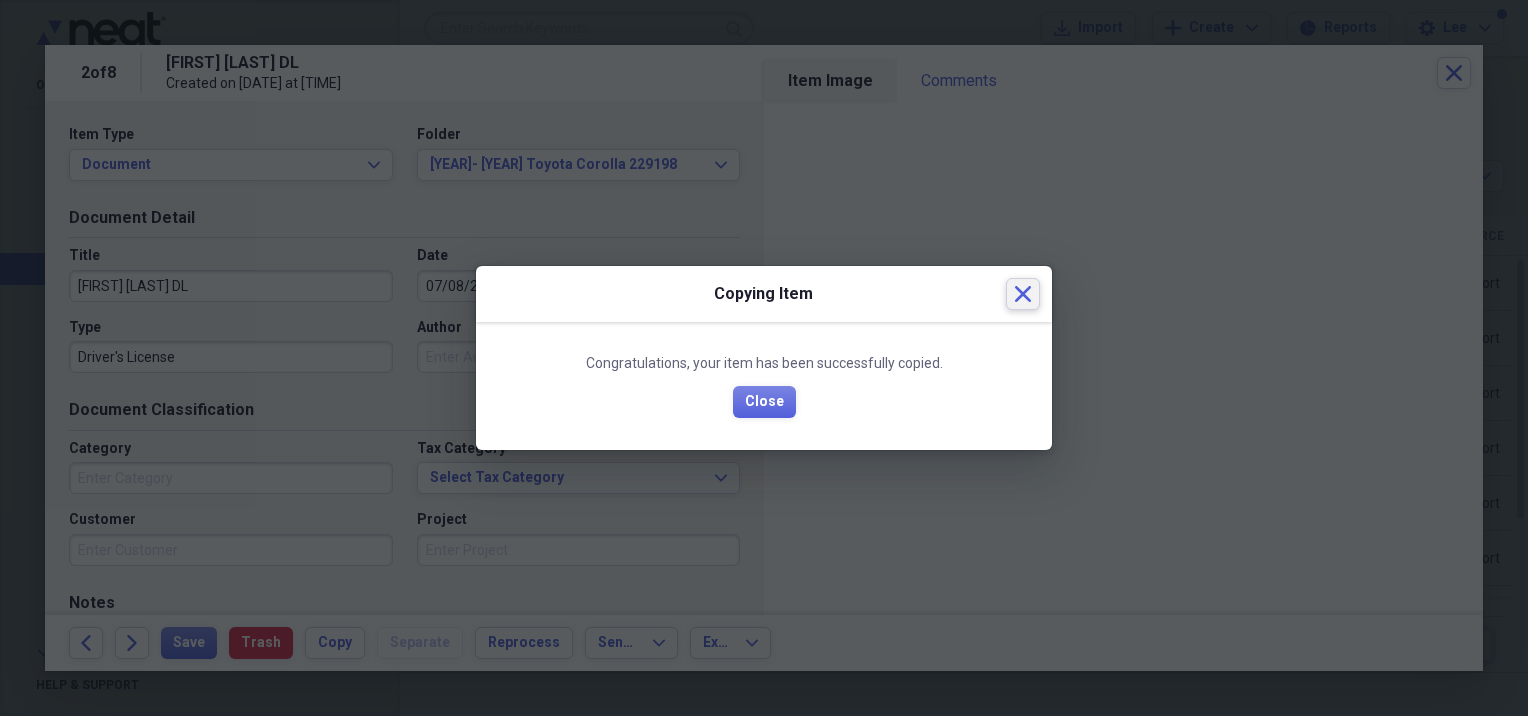 click on "Close" at bounding box center (1023, 294) 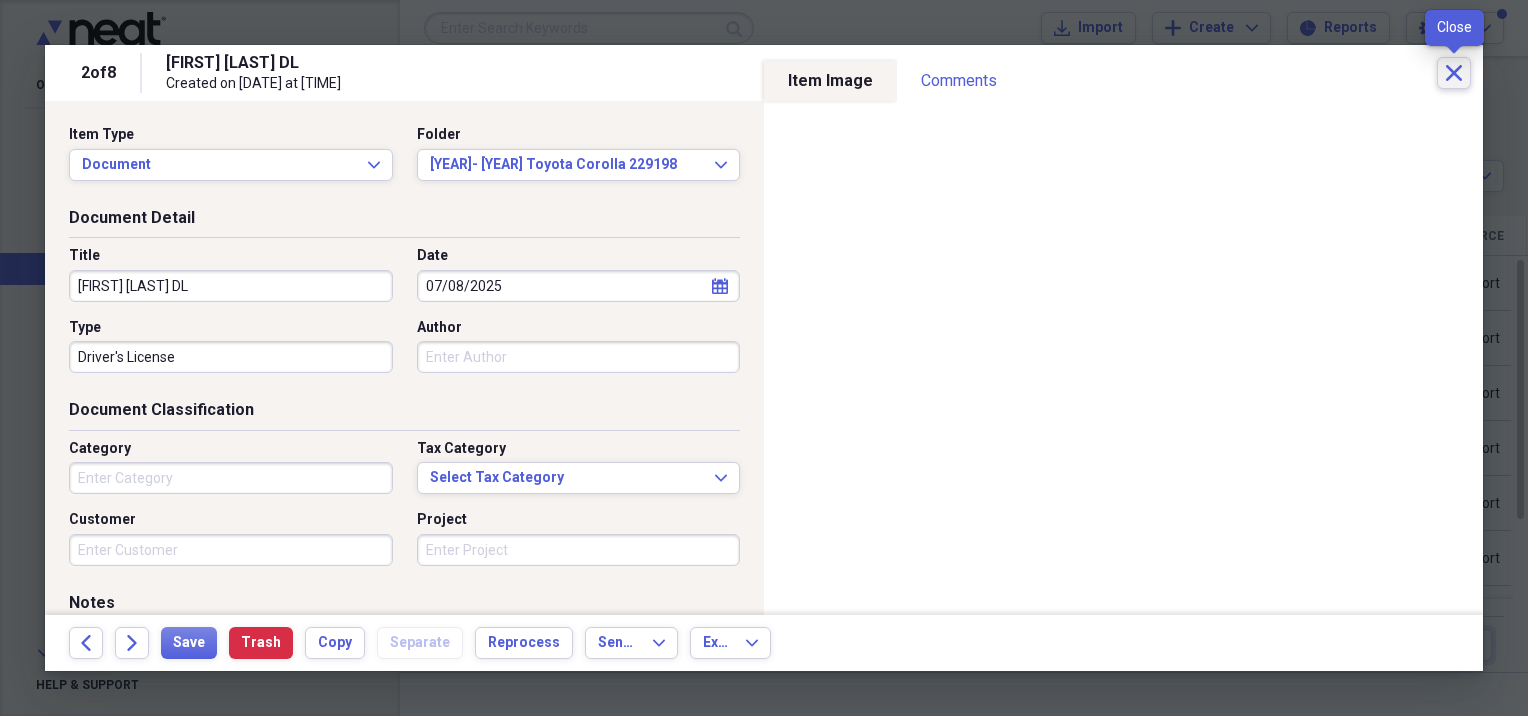 click on "Close" 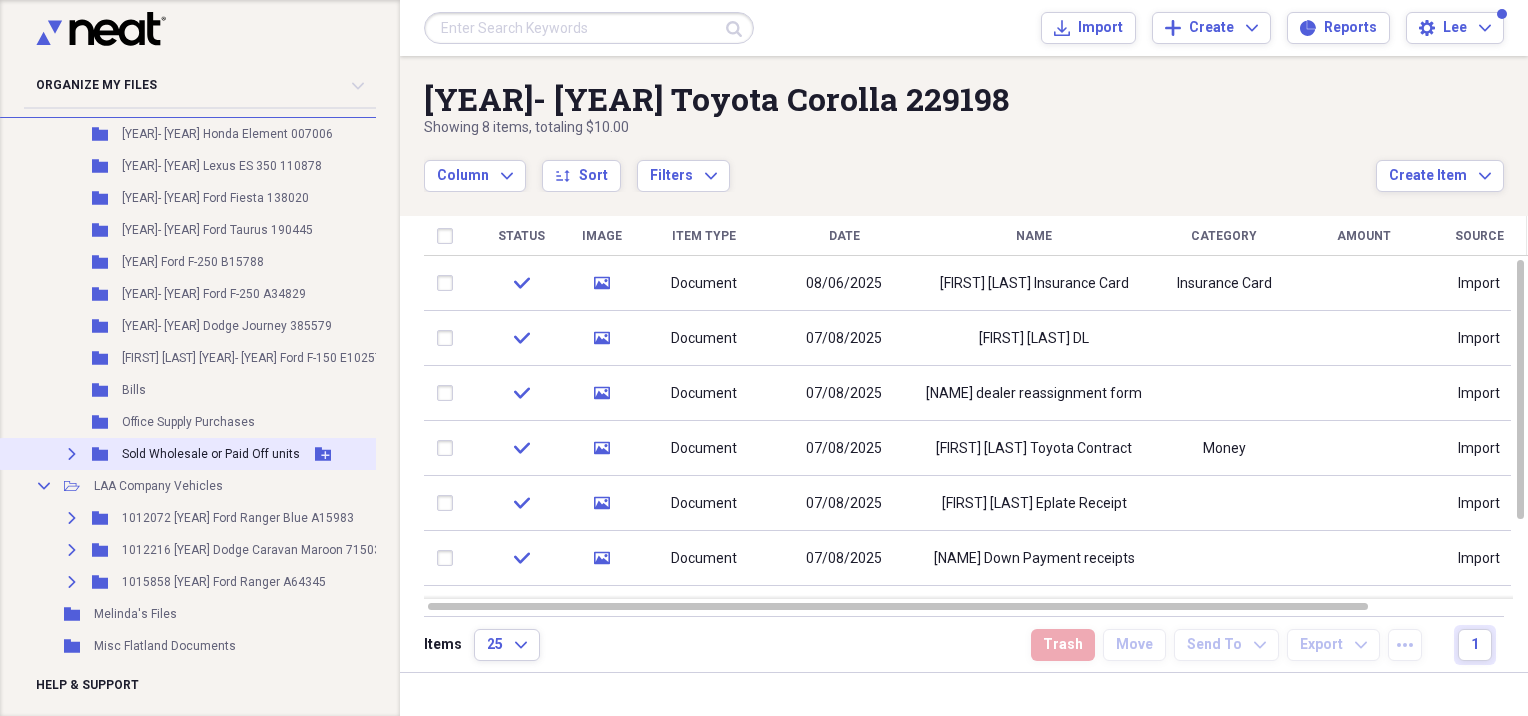 scroll, scrollTop: 1600, scrollLeft: 0, axis: vertical 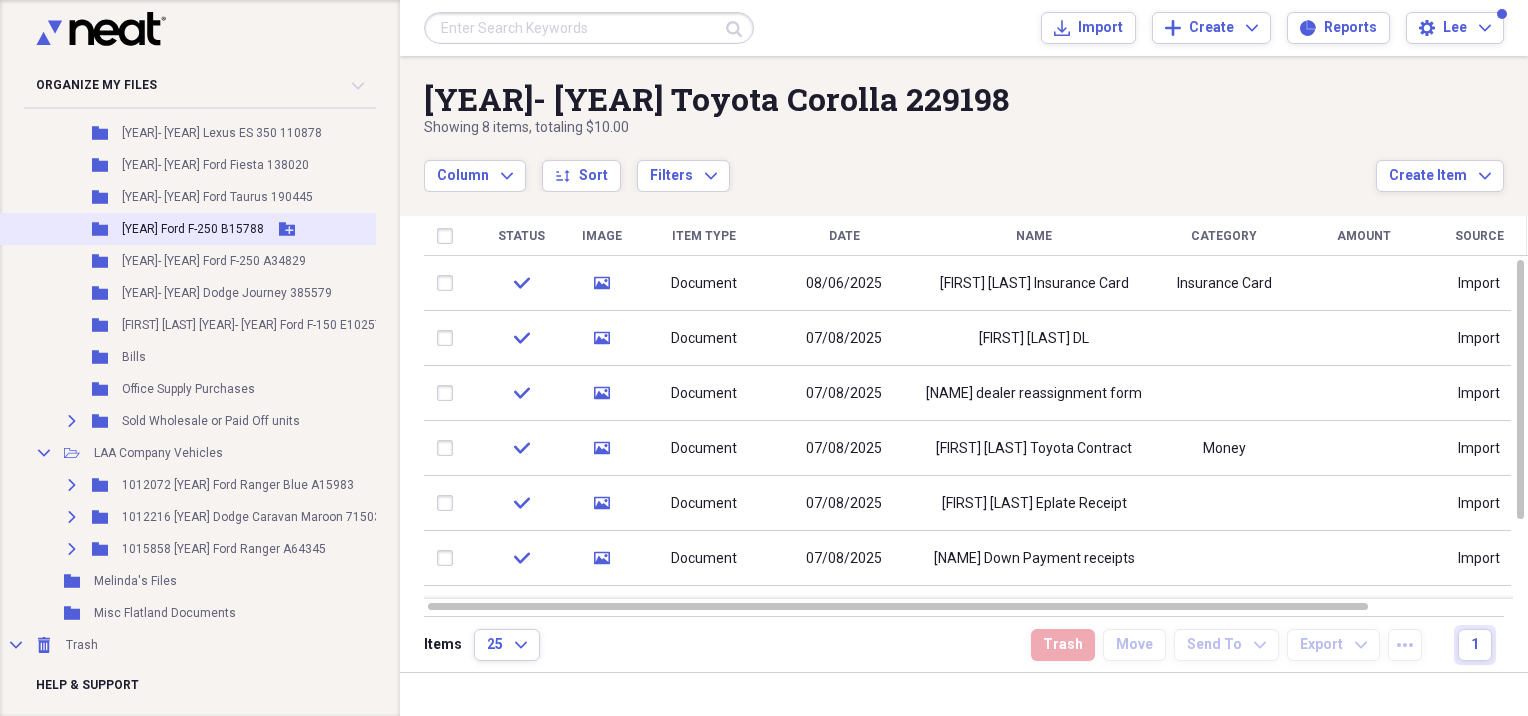 click on "Folder [YEAR]- [YEAR] Ford F-250 B15788 Add Folder" at bounding box center [224, 229] 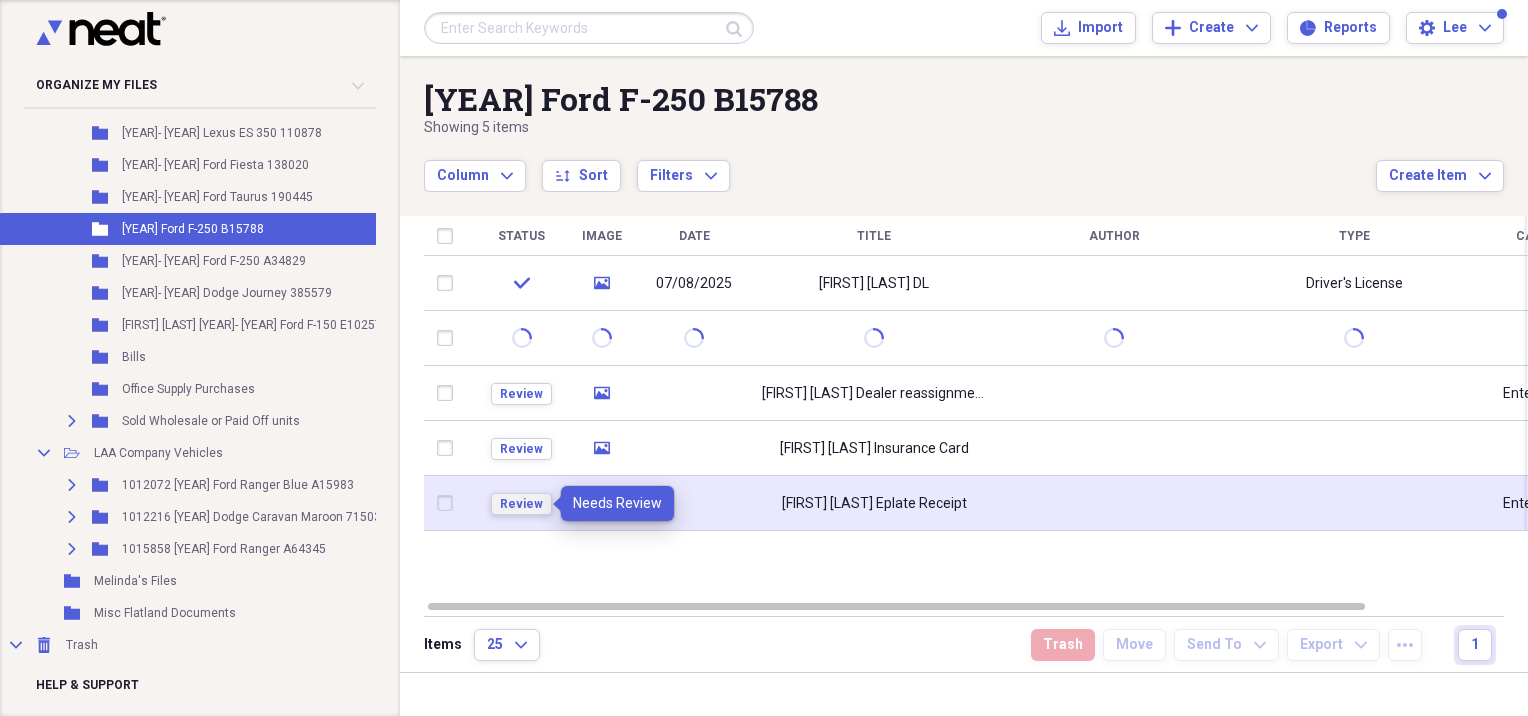 click on "Review" at bounding box center [521, 504] 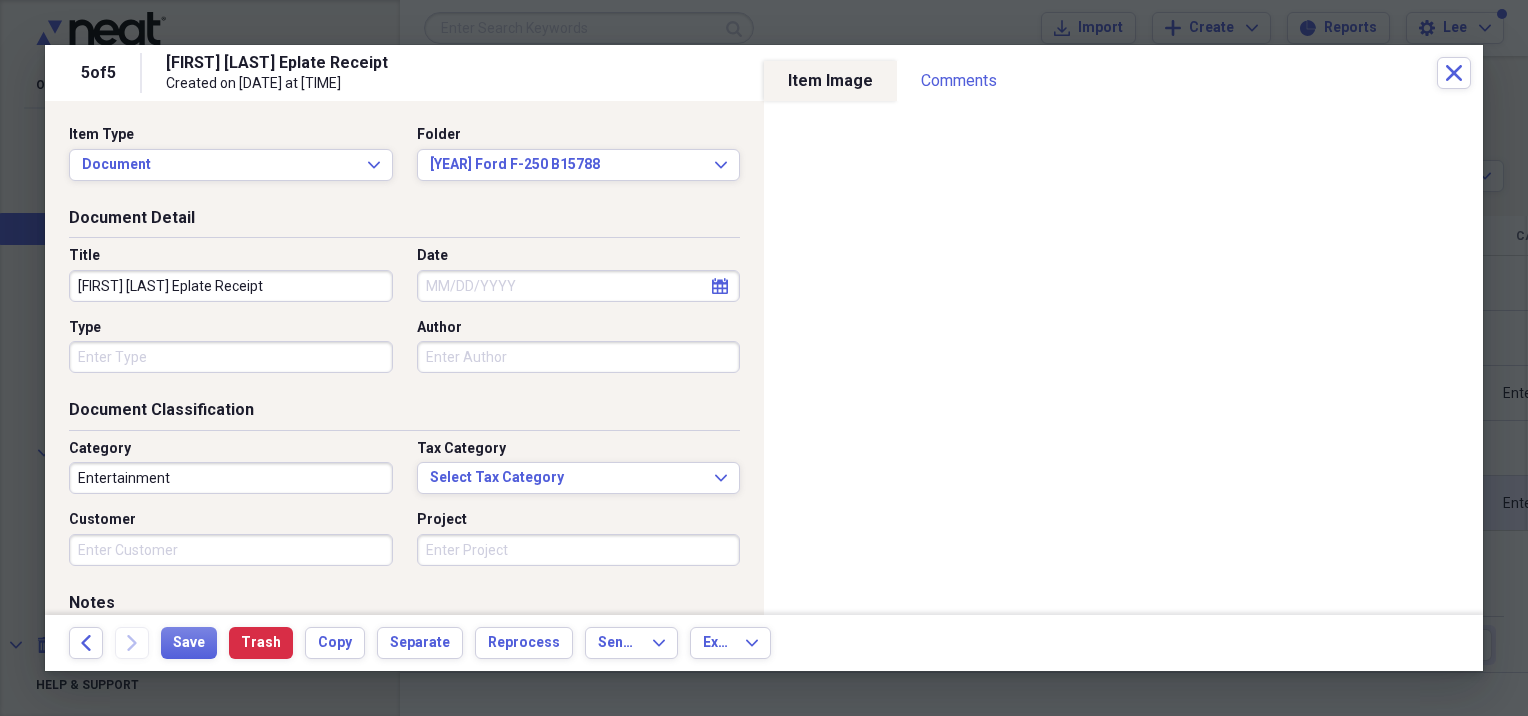 drag, startPoint x: 706, startPoint y: 285, endPoint x: 700, endPoint y: 276, distance: 10.816654 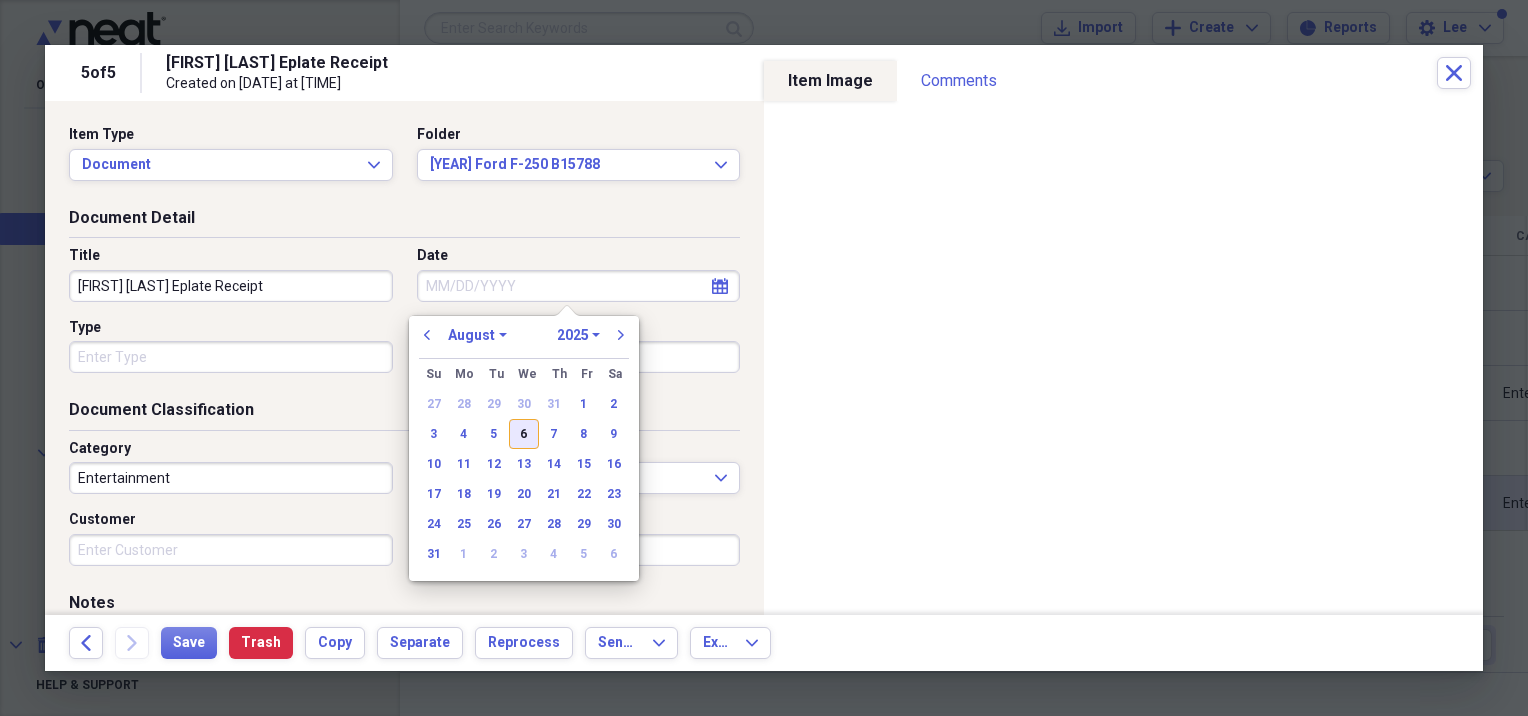 click on "6" at bounding box center [524, 434] 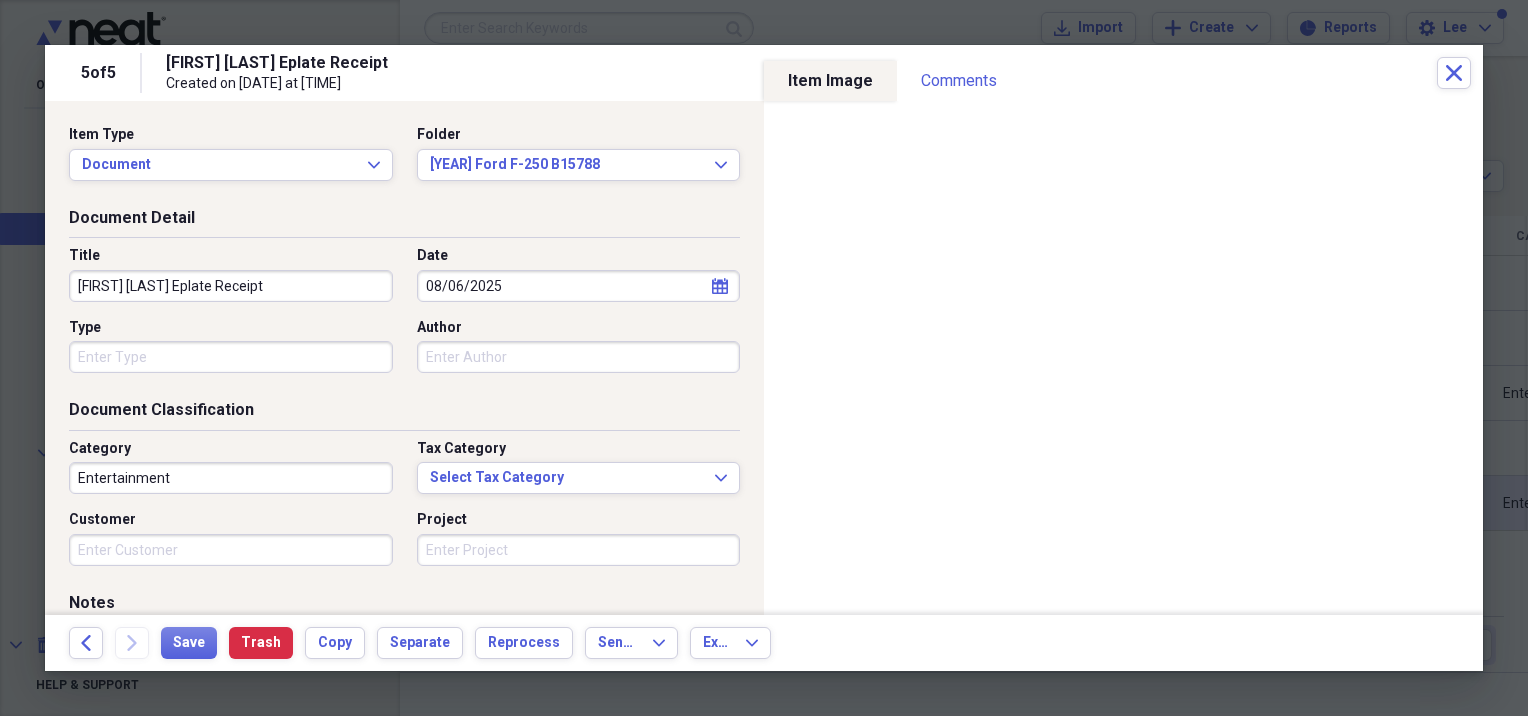 type on "08/06/2025" 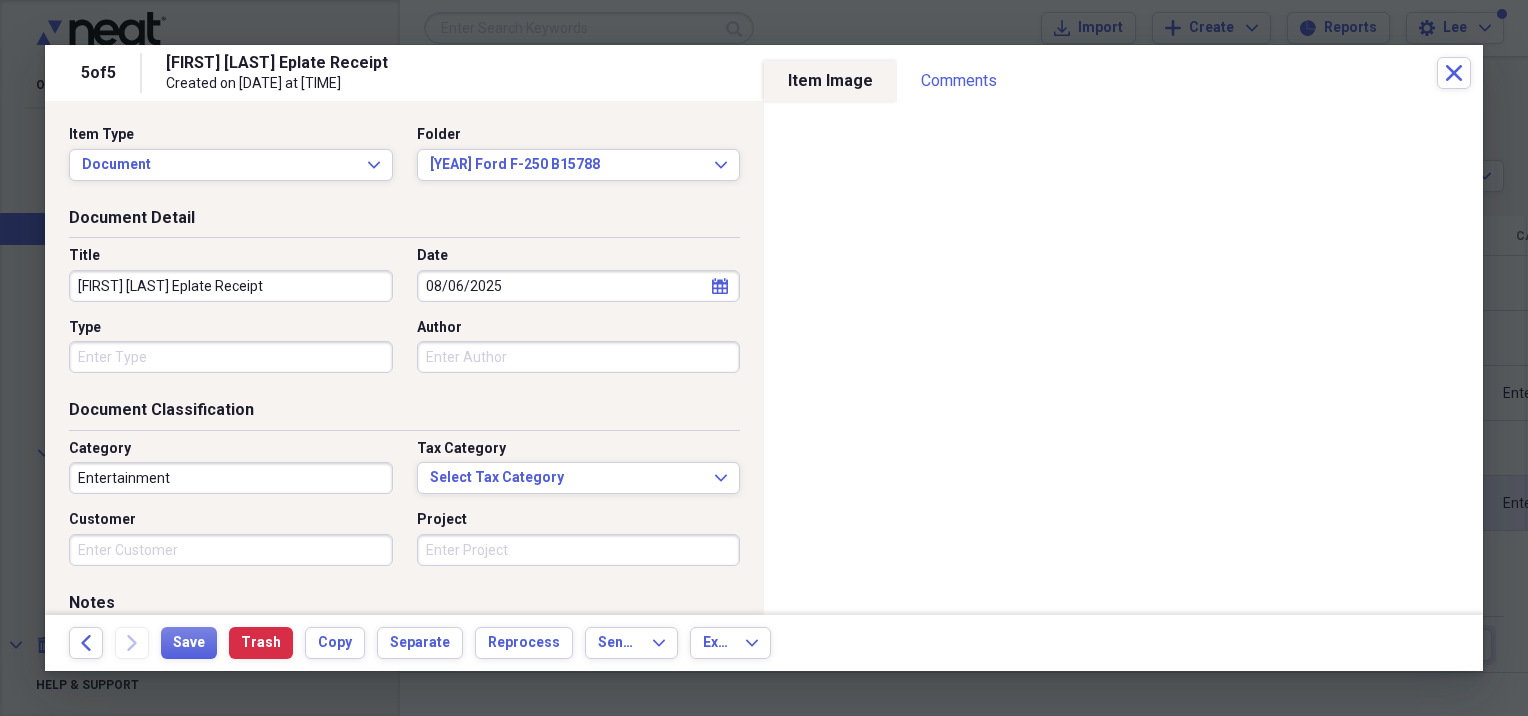 click on "Title [FIRST] [LAST] Eplate Receipt Date [DATE] calendar Calendar Type Author" at bounding box center (404, 317) 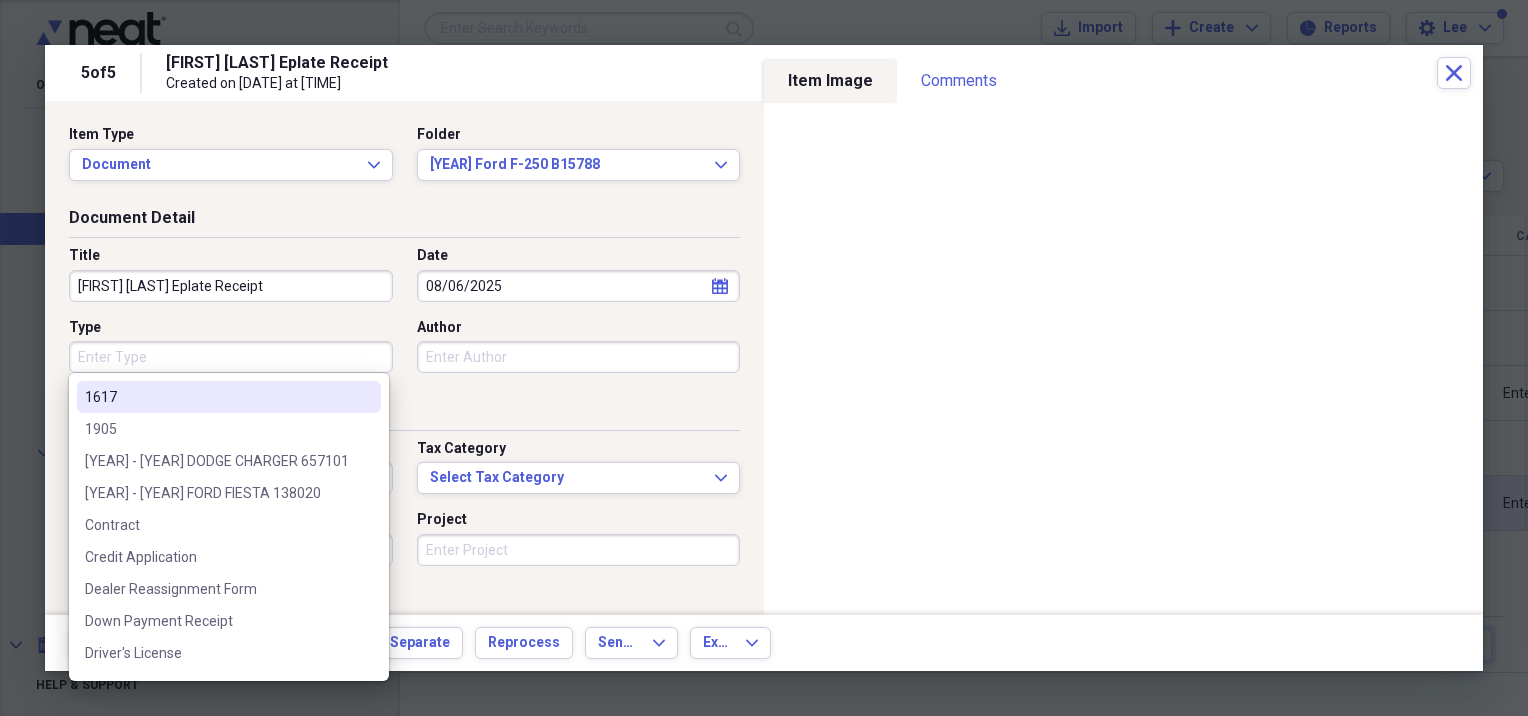 click on "Type" at bounding box center (231, 357) 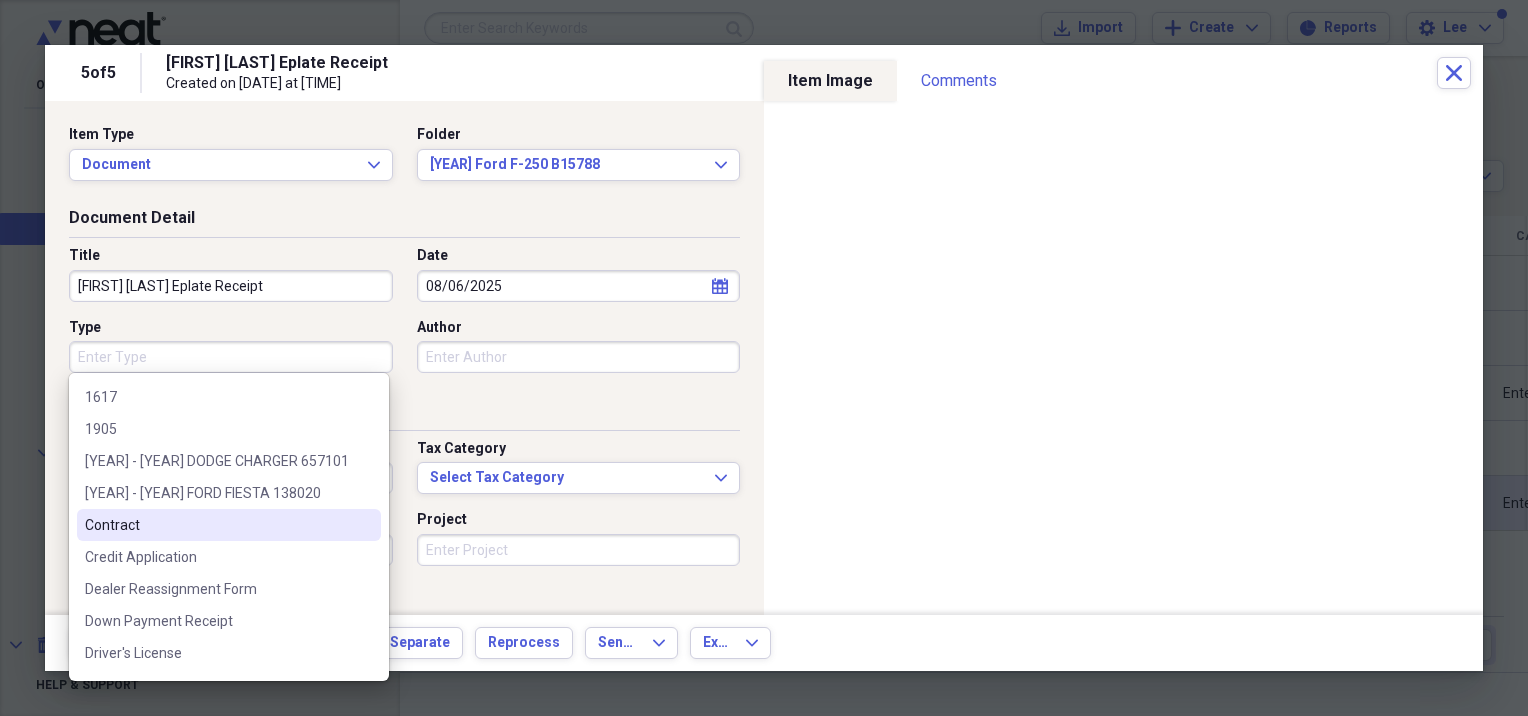 scroll, scrollTop: 252, scrollLeft: 0, axis: vertical 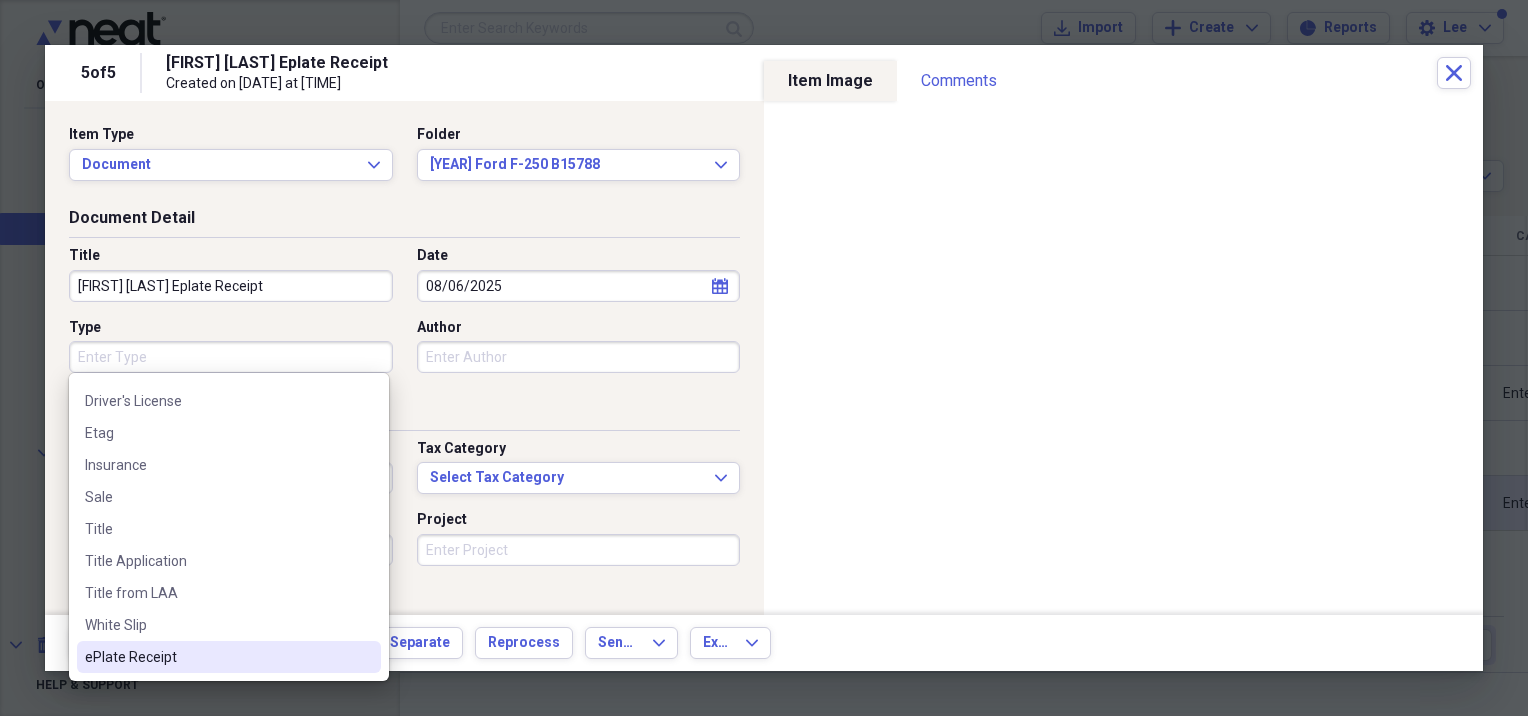 click on "ePlate Receipt" at bounding box center (217, 657) 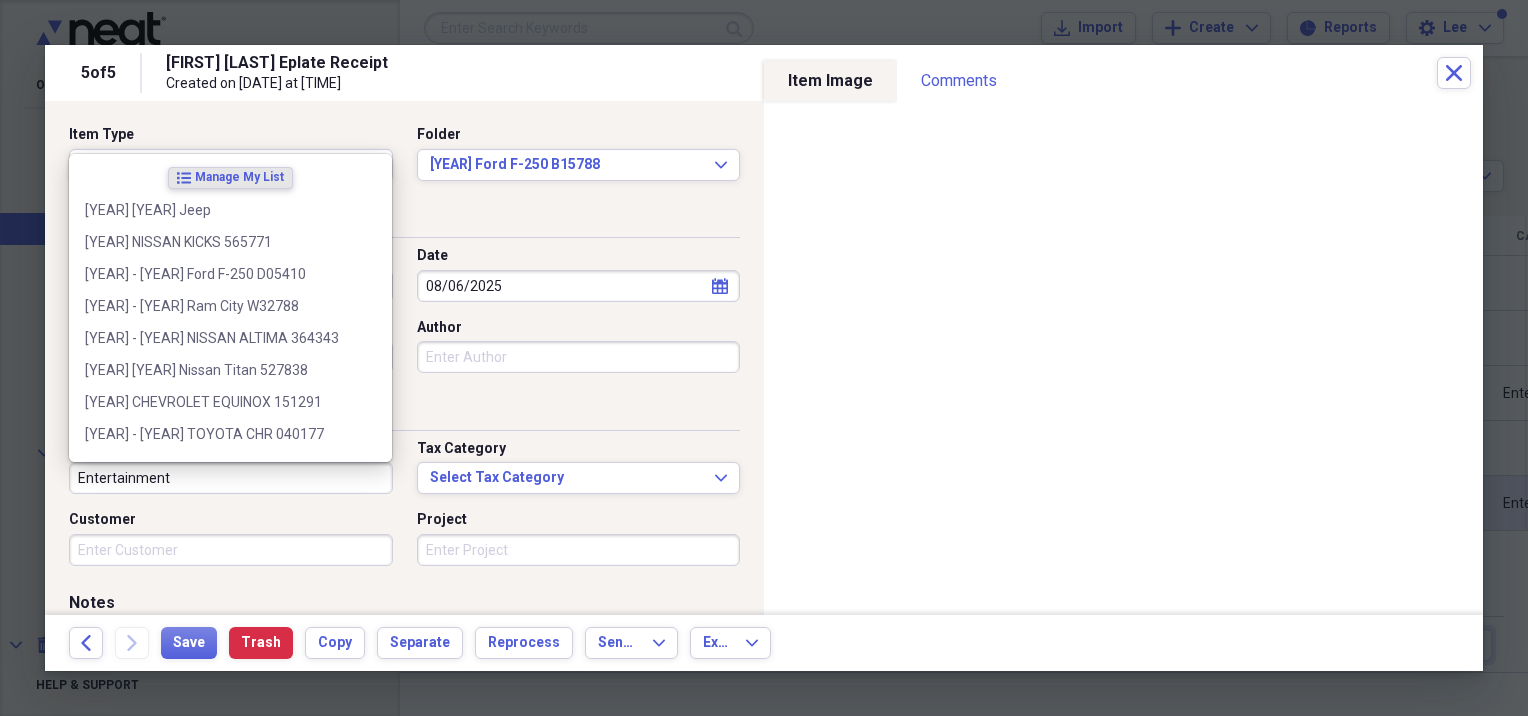 click on "Entertainment" at bounding box center (231, 478) 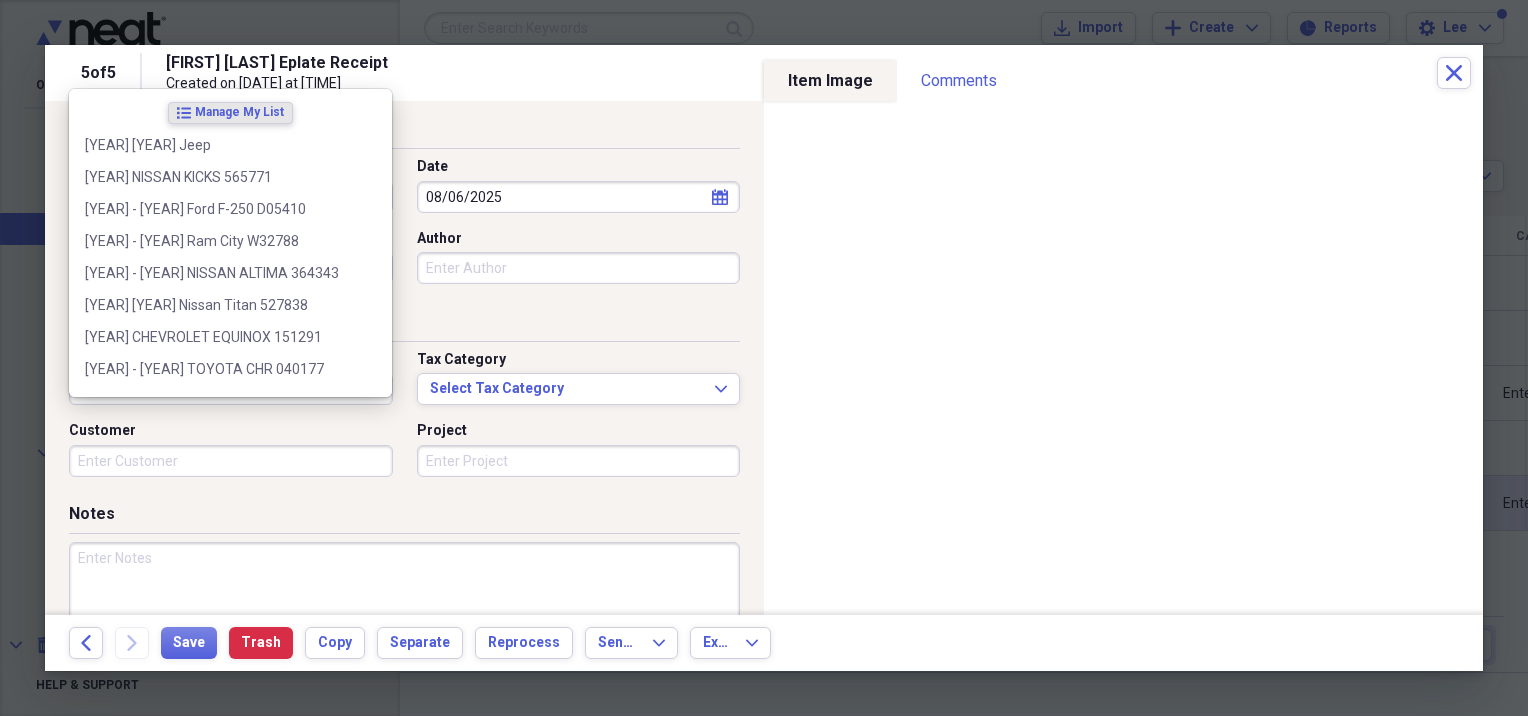 scroll, scrollTop: 220, scrollLeft: 0, axis: vertical 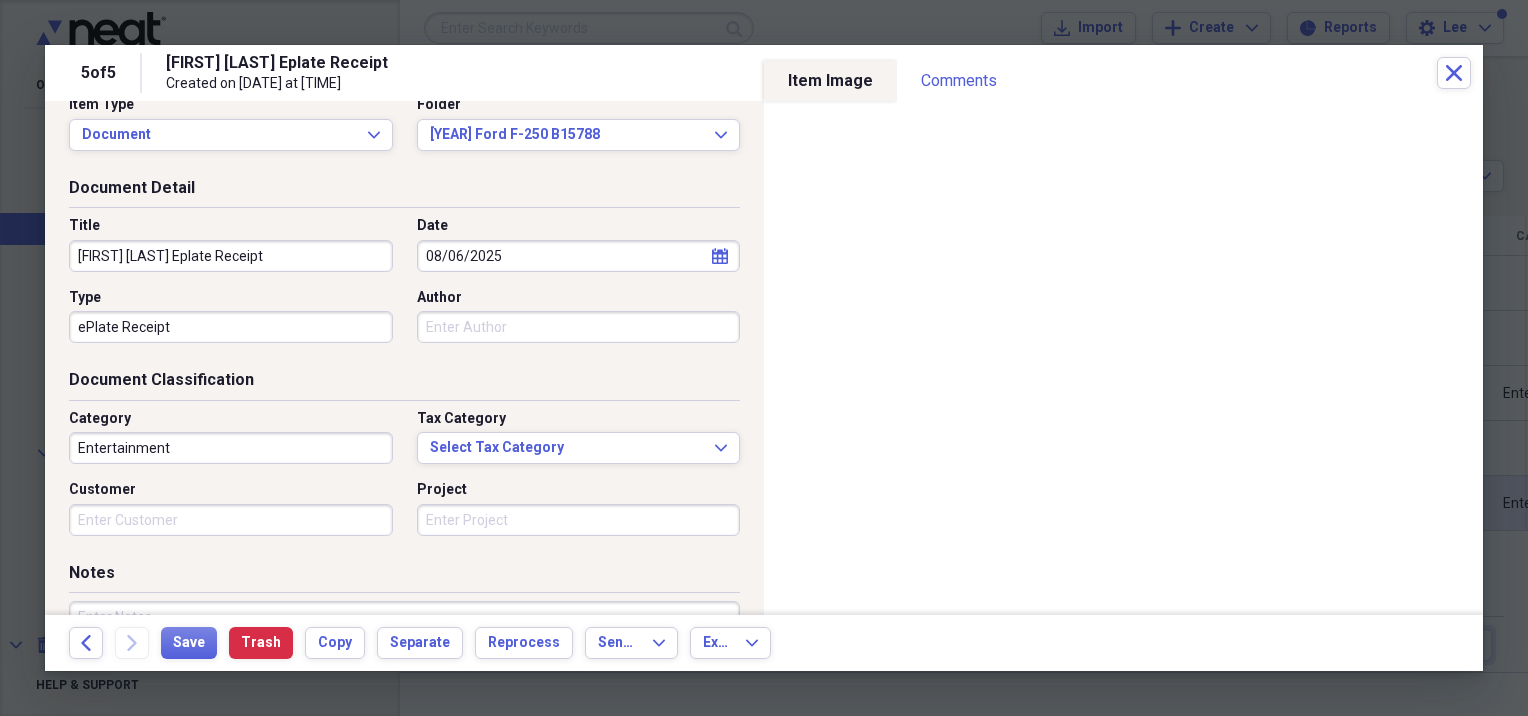 click on "Entertainment" at bounding box center [231, 448] 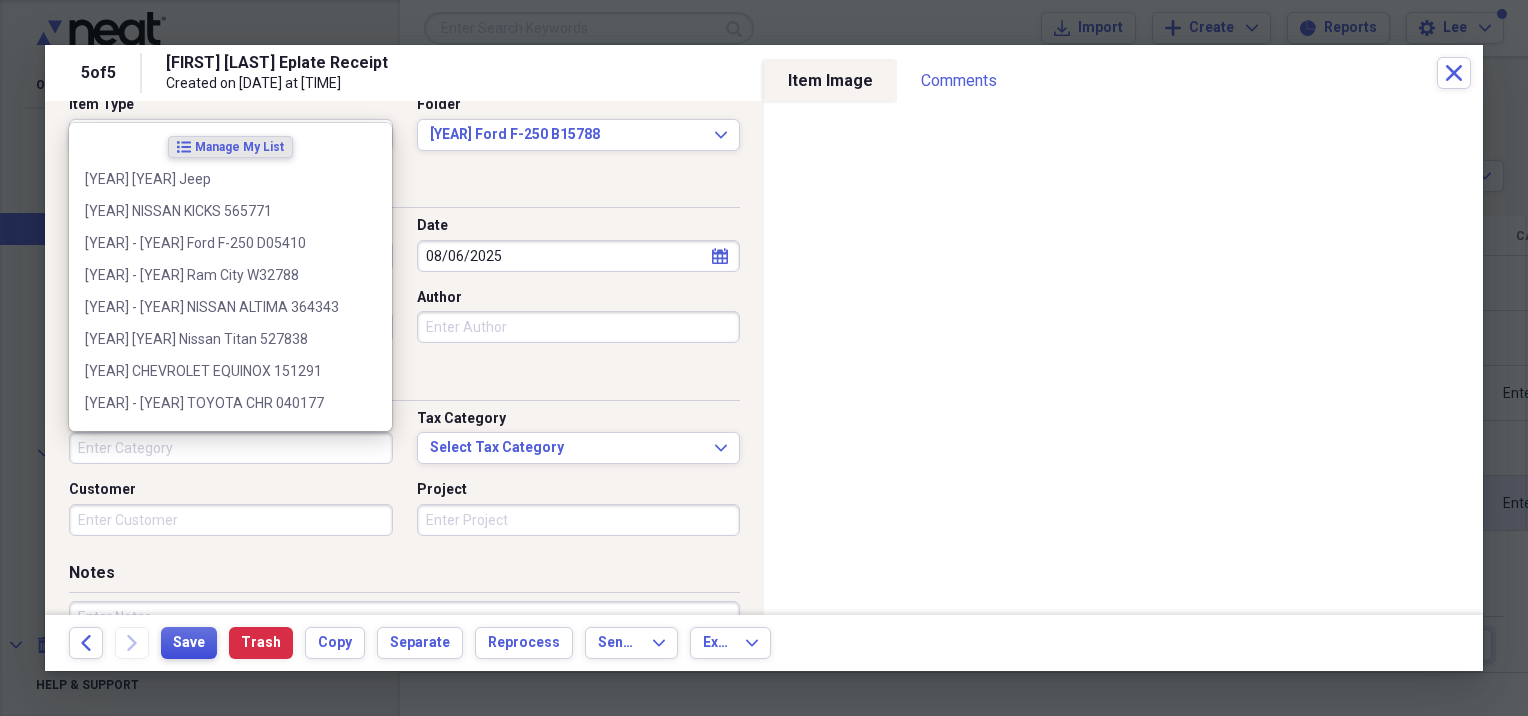 type 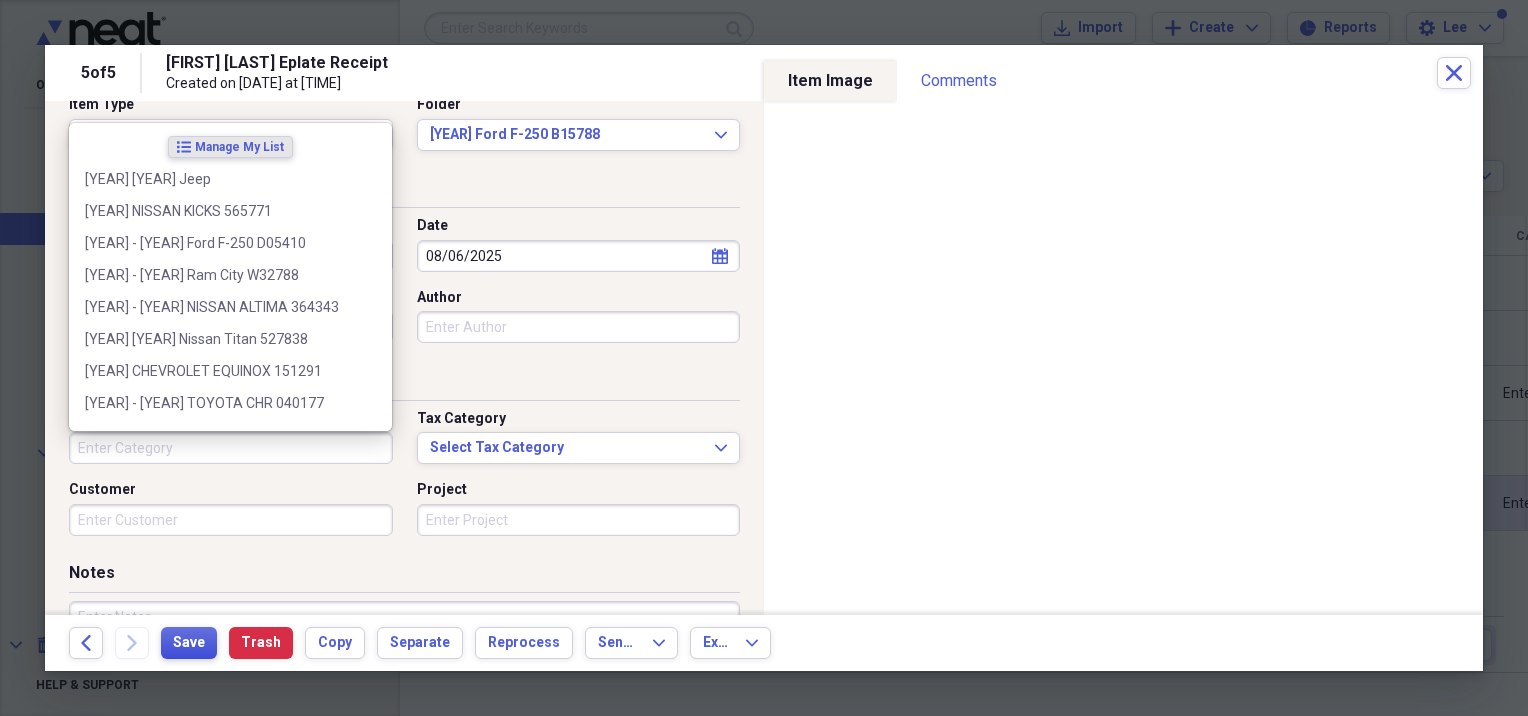 click on "Save" at bounding box center (189, 643) 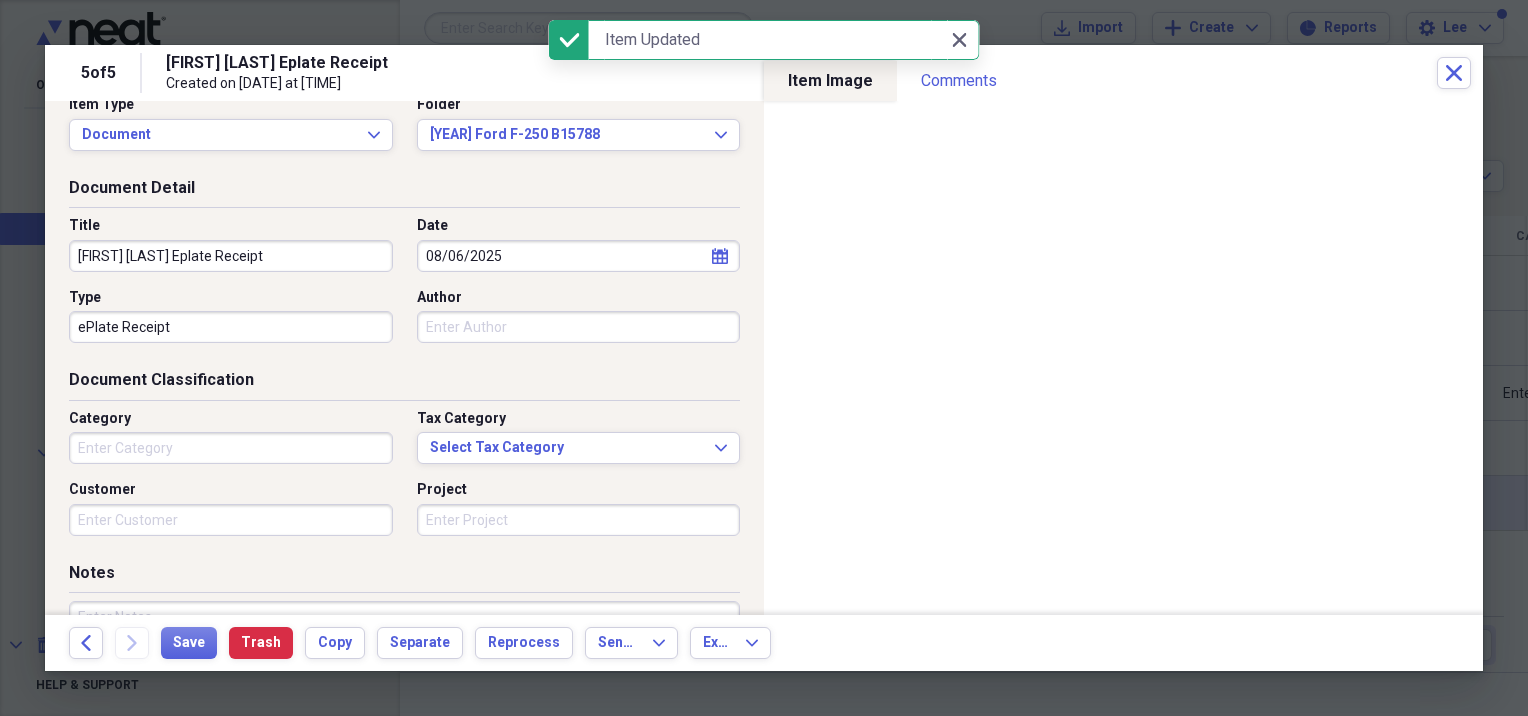 click on "5  of  5 [FIRST] [LAST] Eplate Receipt Created on [DATE] at [TIME] Close" at bounding box center [764, 73] 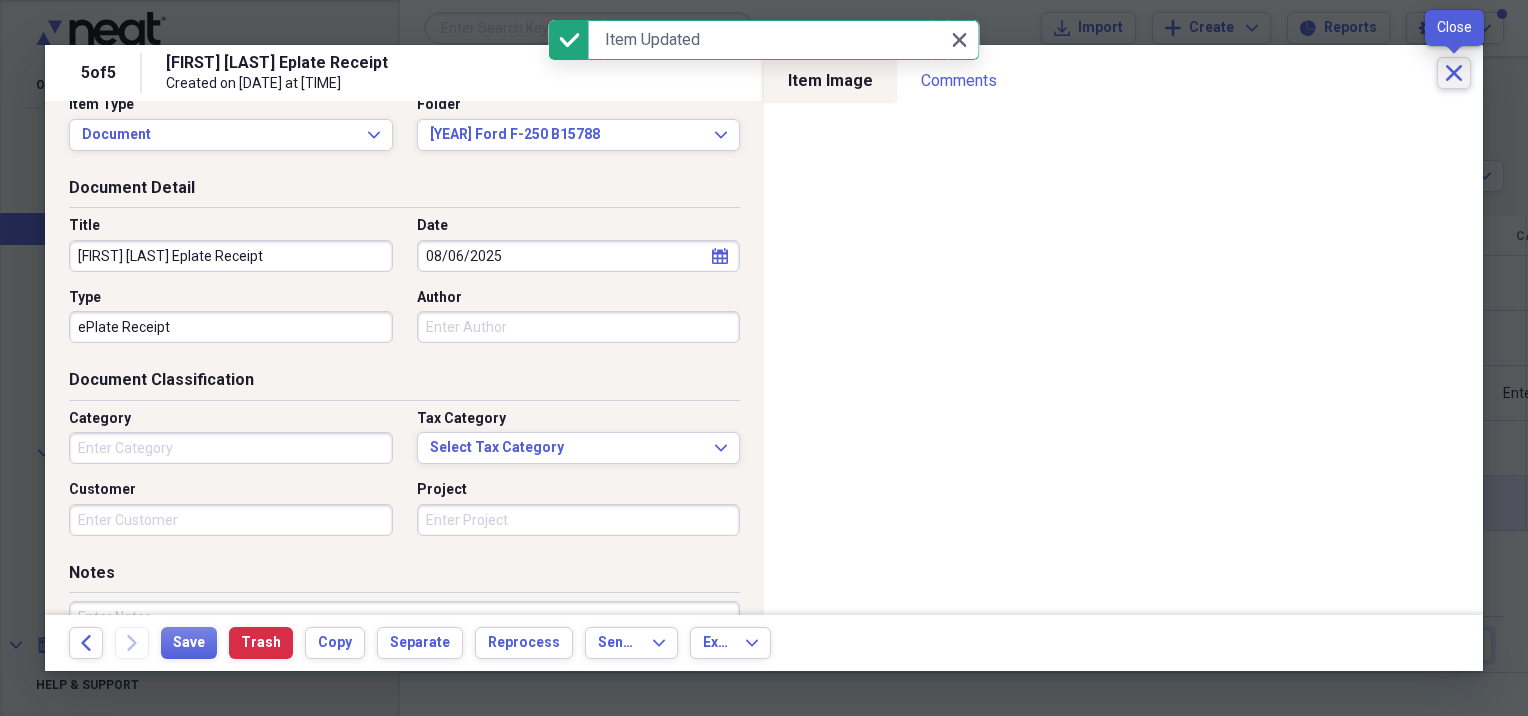 click on "Close" at bounding box center (1454, 73) 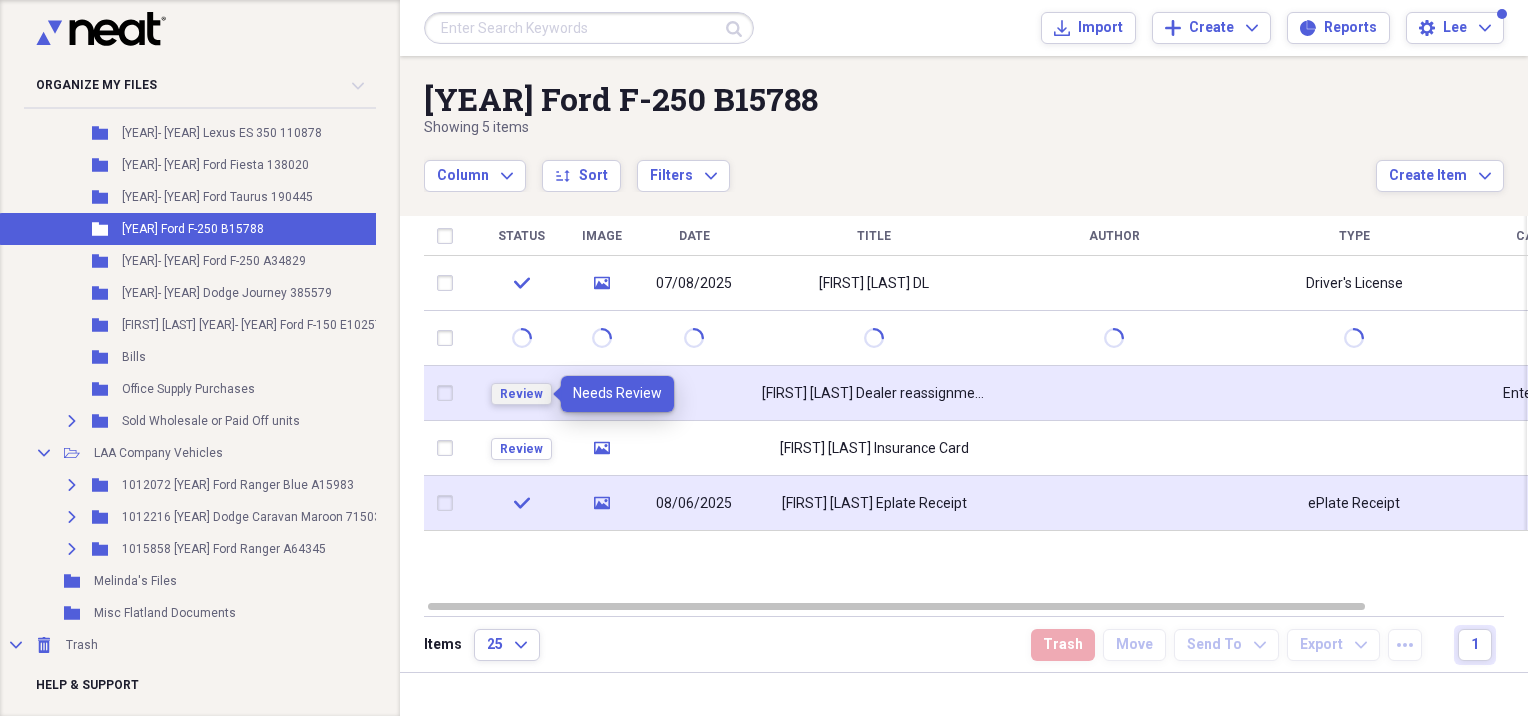 click on "Review" at bounding box center [521, 394] 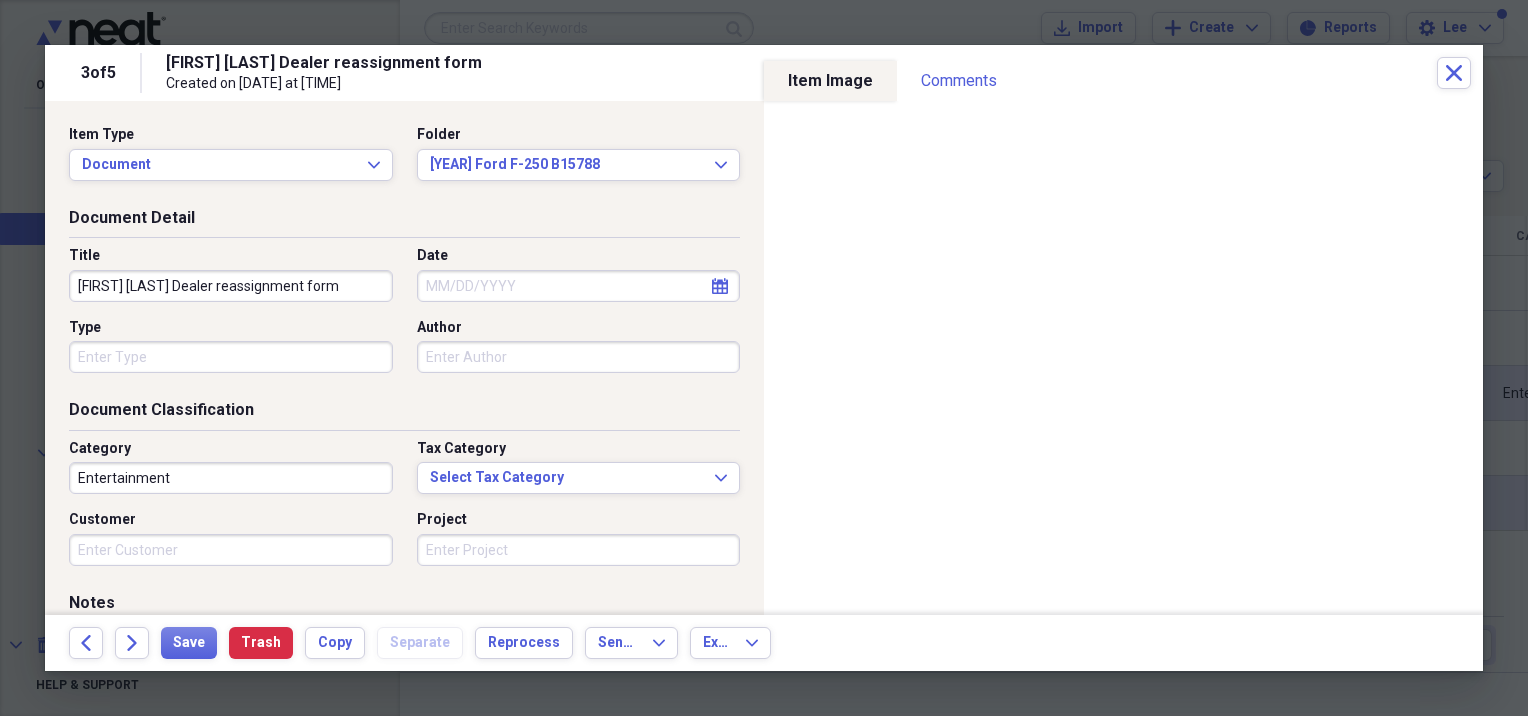 click 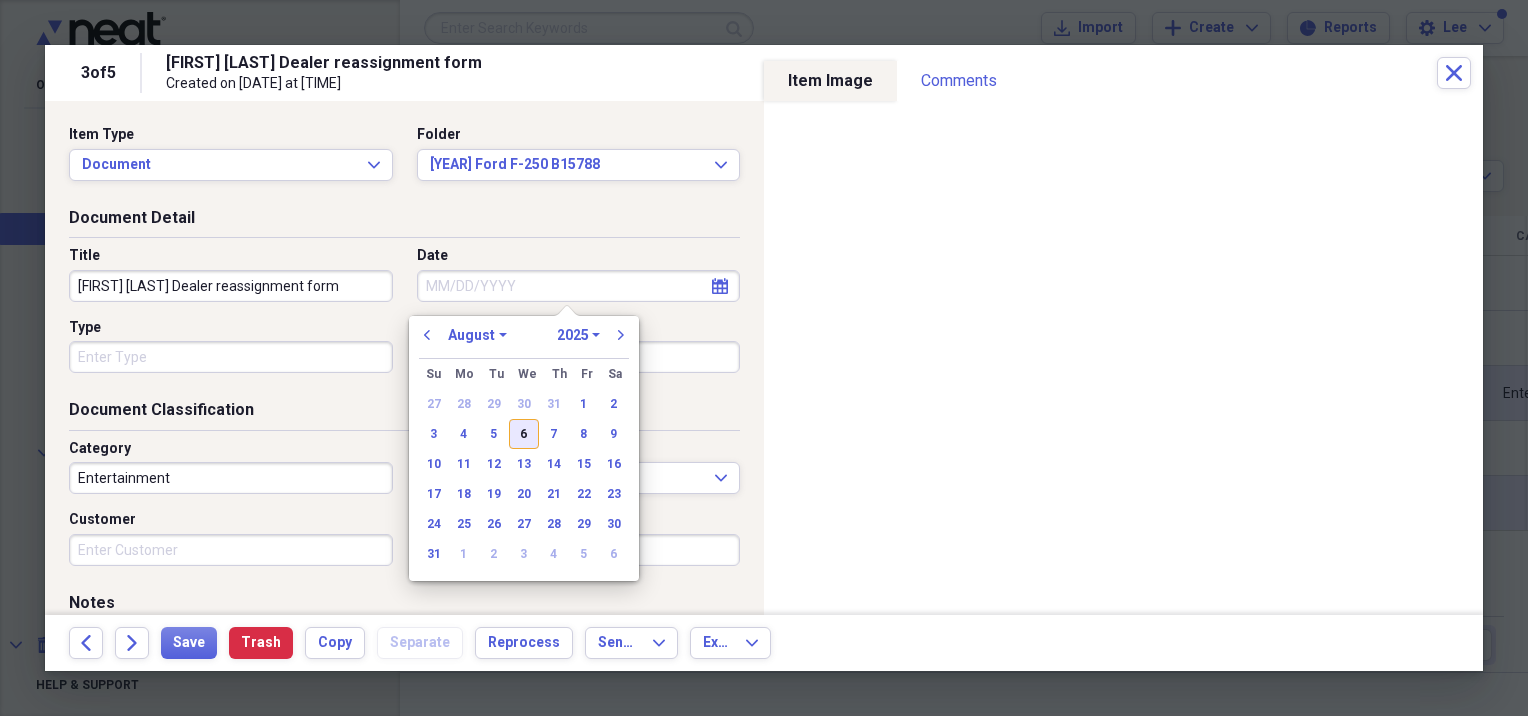 click on "6" at bounding box center (524, 434) 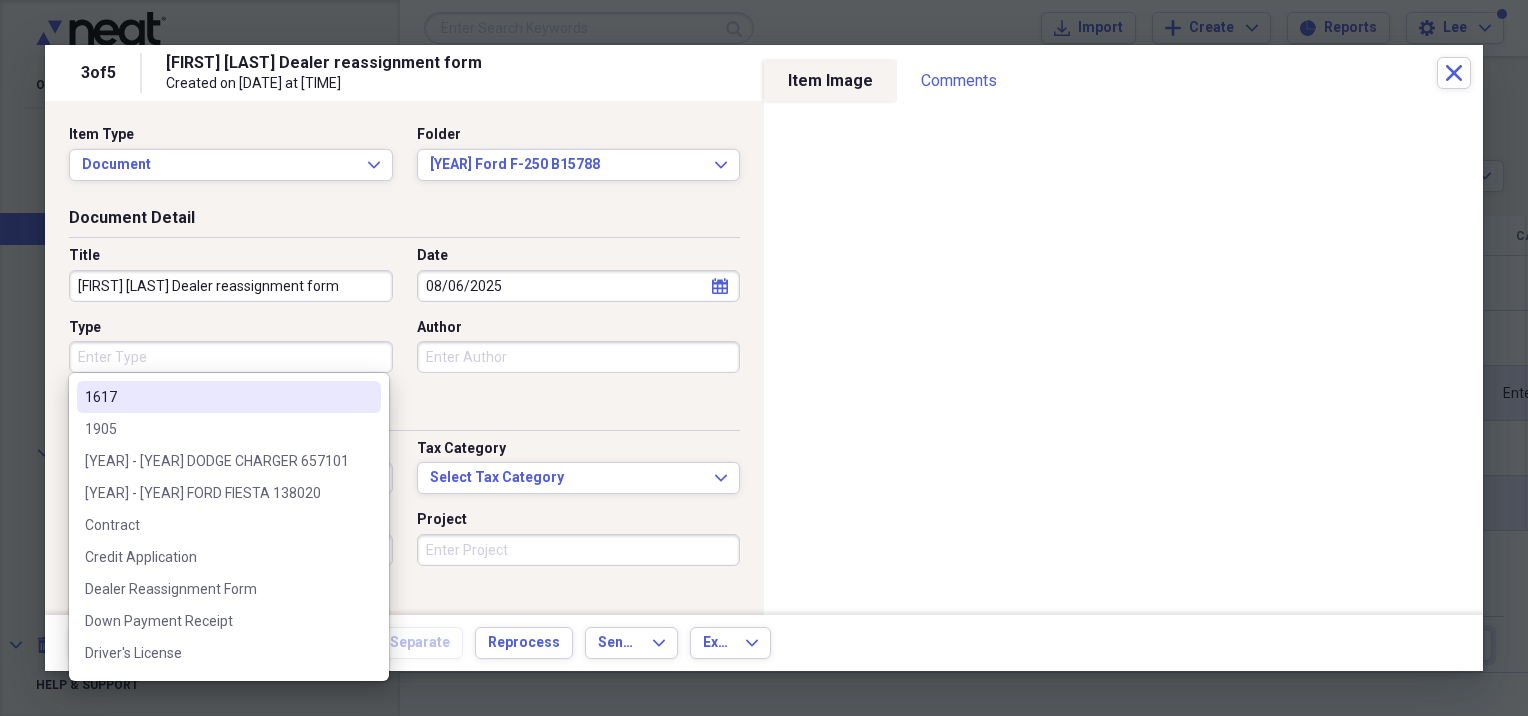 click on "Type" at bounding box center [231, 357] 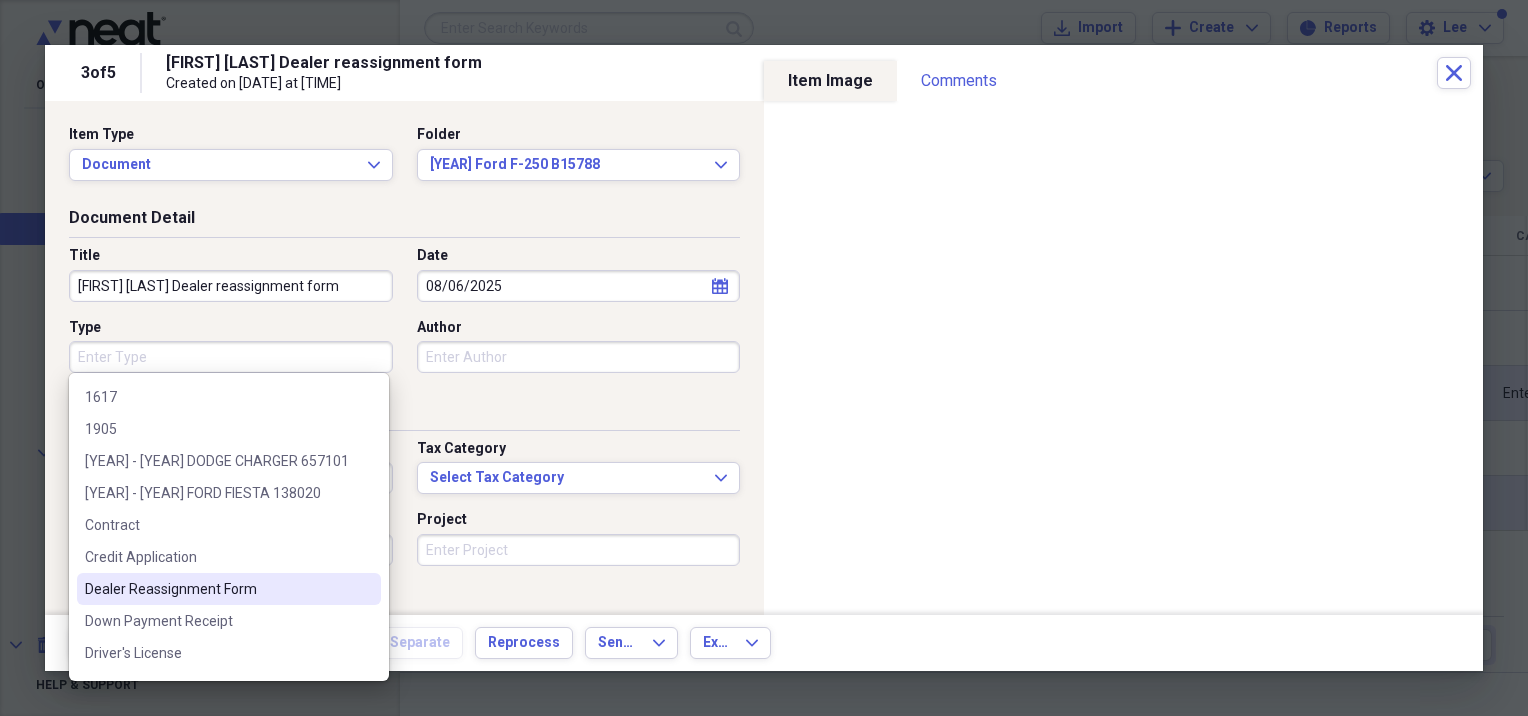 click on "Dealer Reassignment Form" at bounding box center (217, 589) 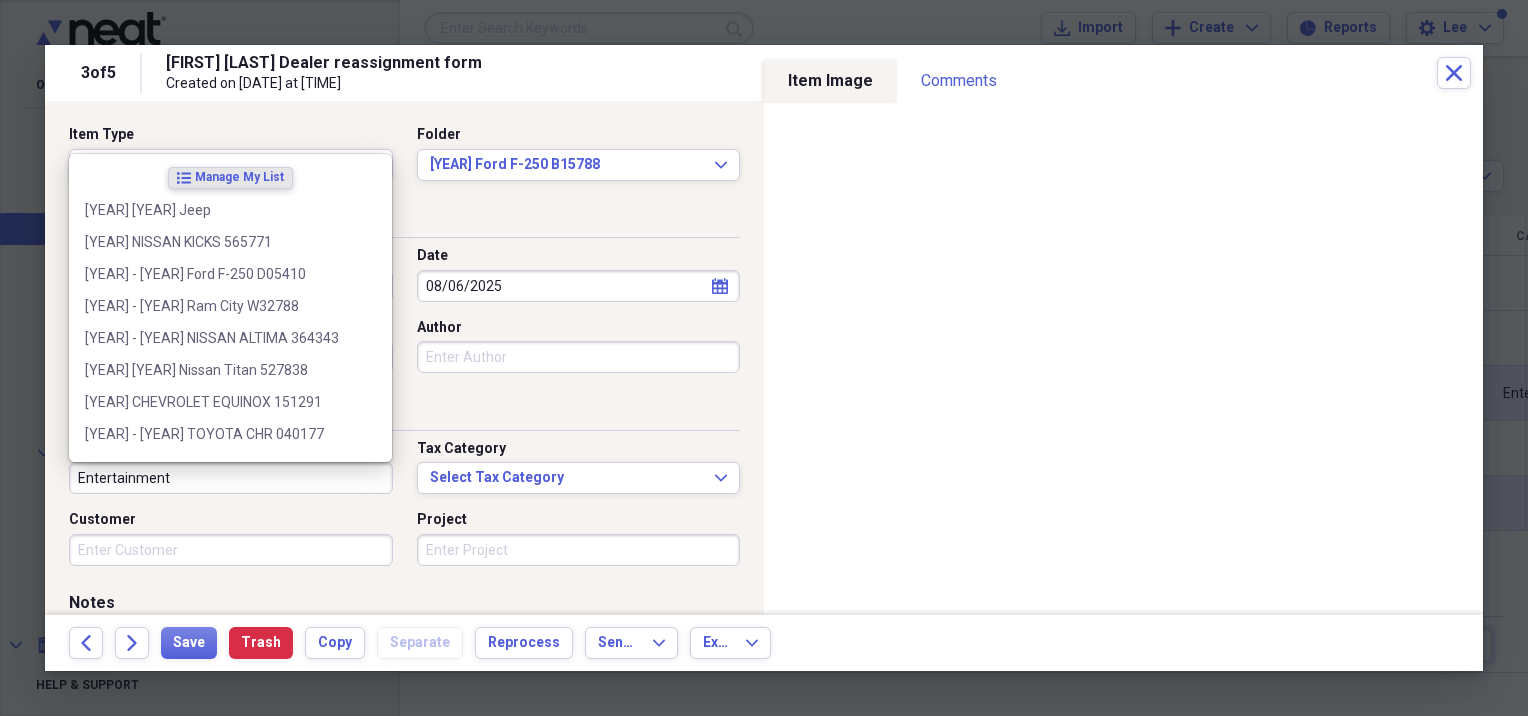 click on "Entertainment" at bounding box center [231, 478] 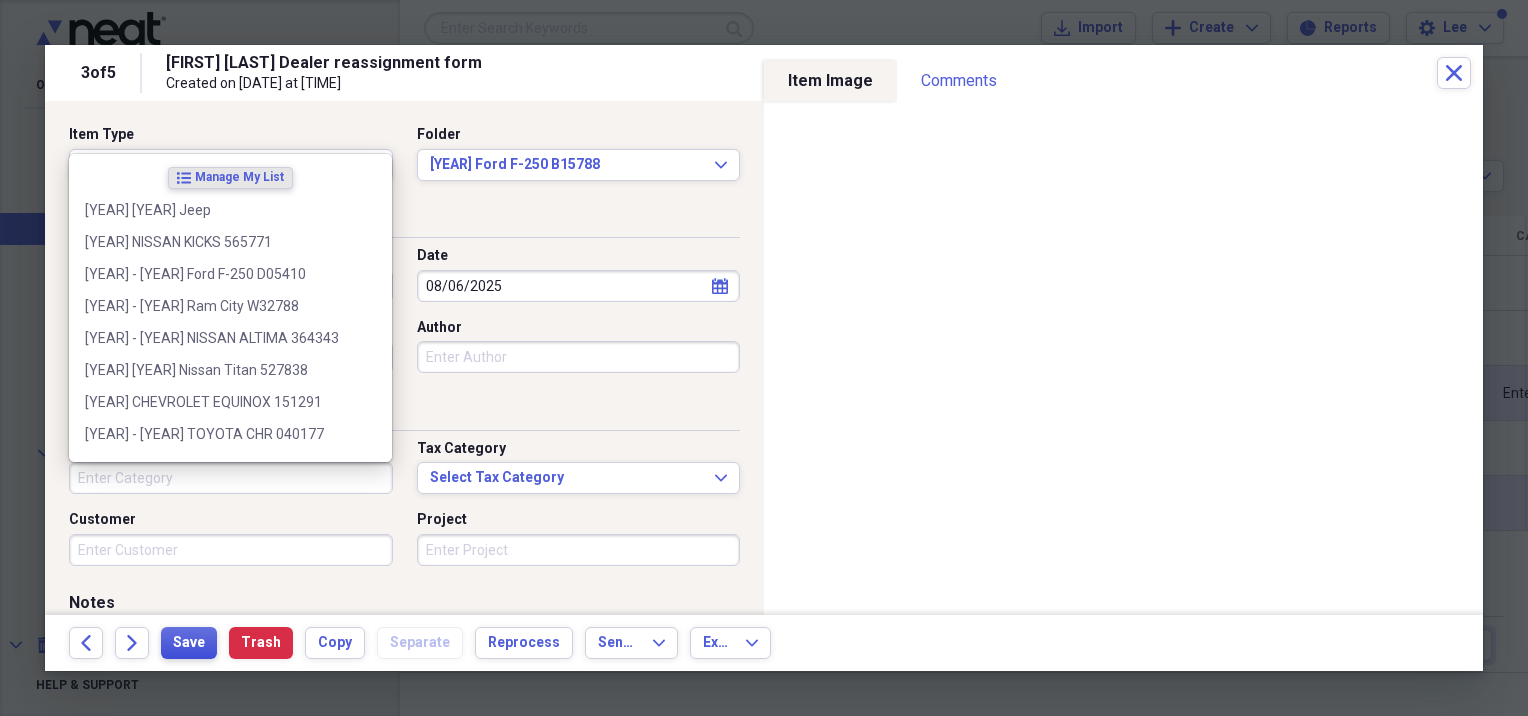 type 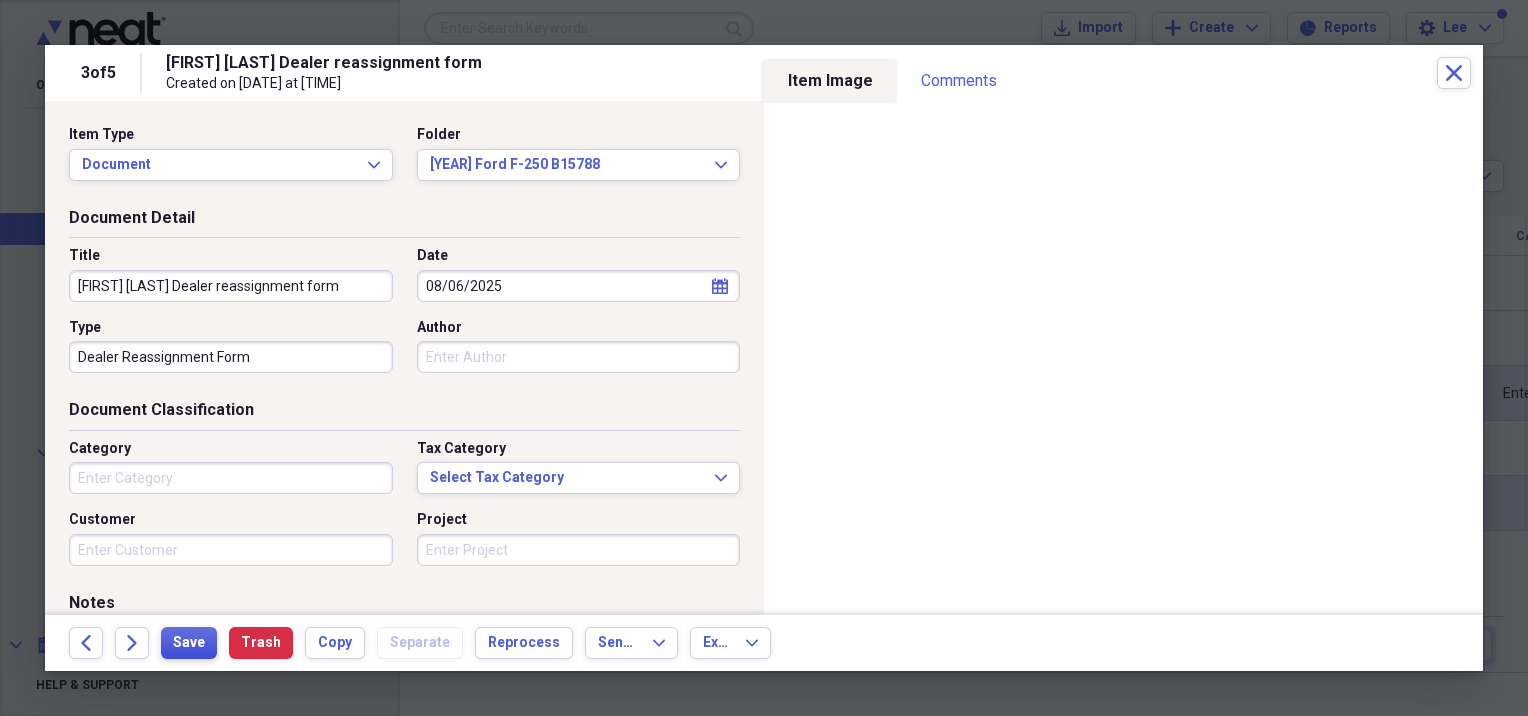 click on "Save" at bounding box center (189, 643) 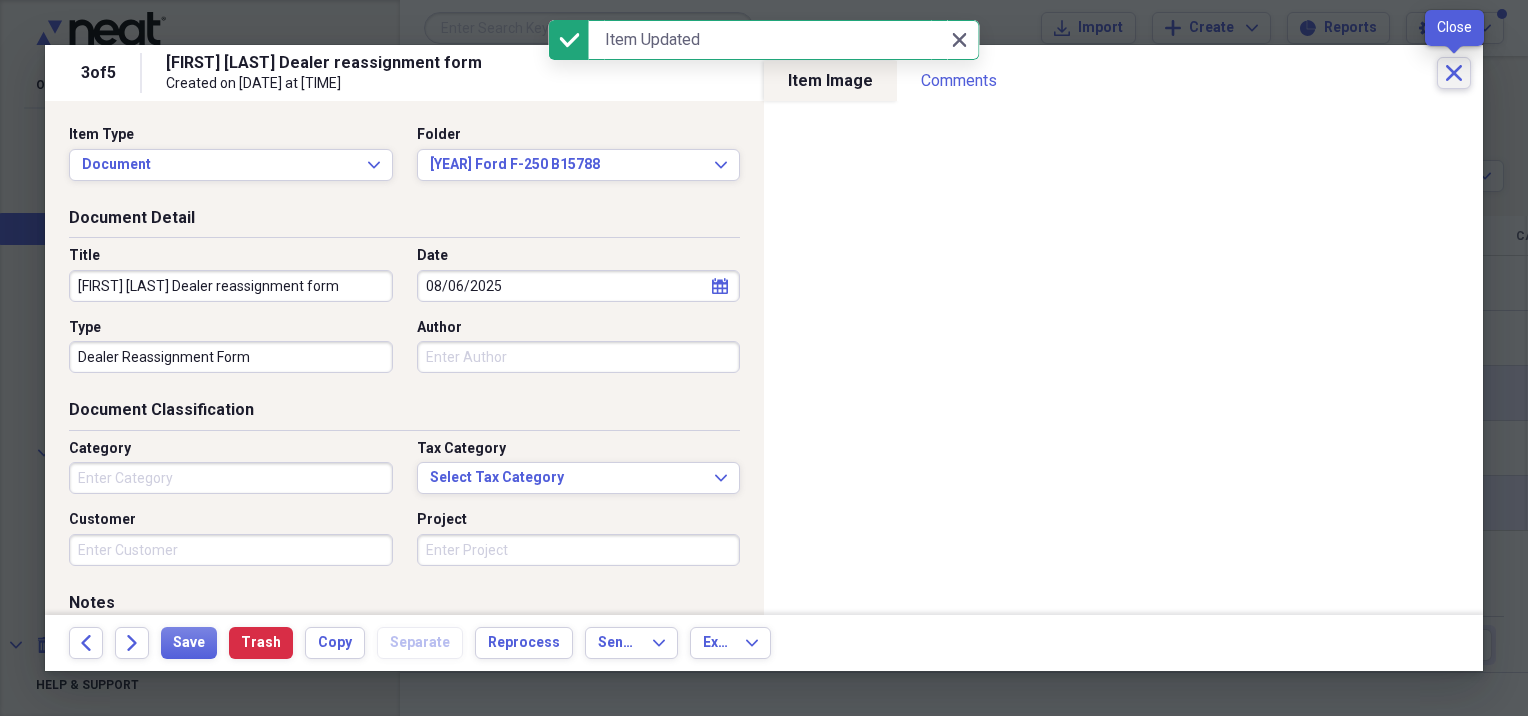 click on "Close" at bounding box center [1454, 73] 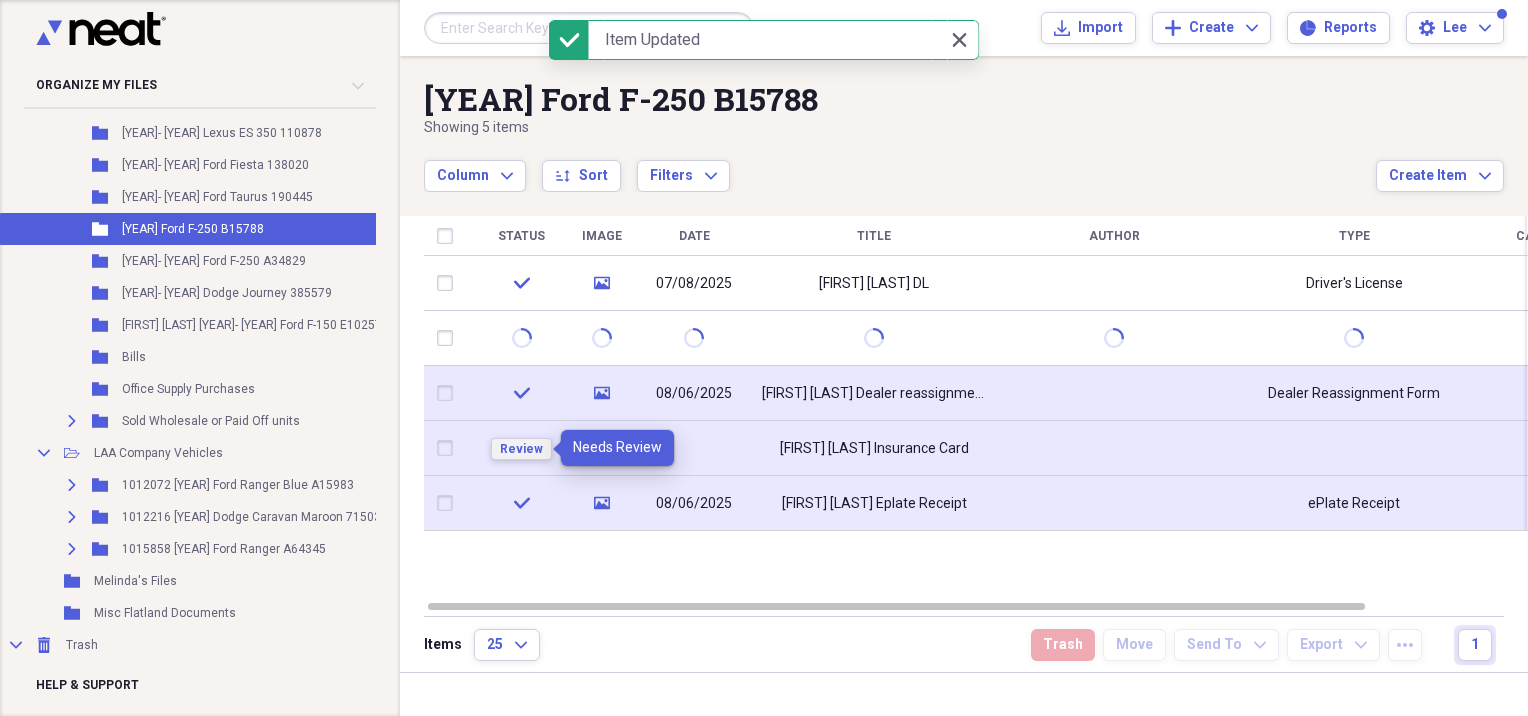 click on "Review" at bounding box center [521, 449] 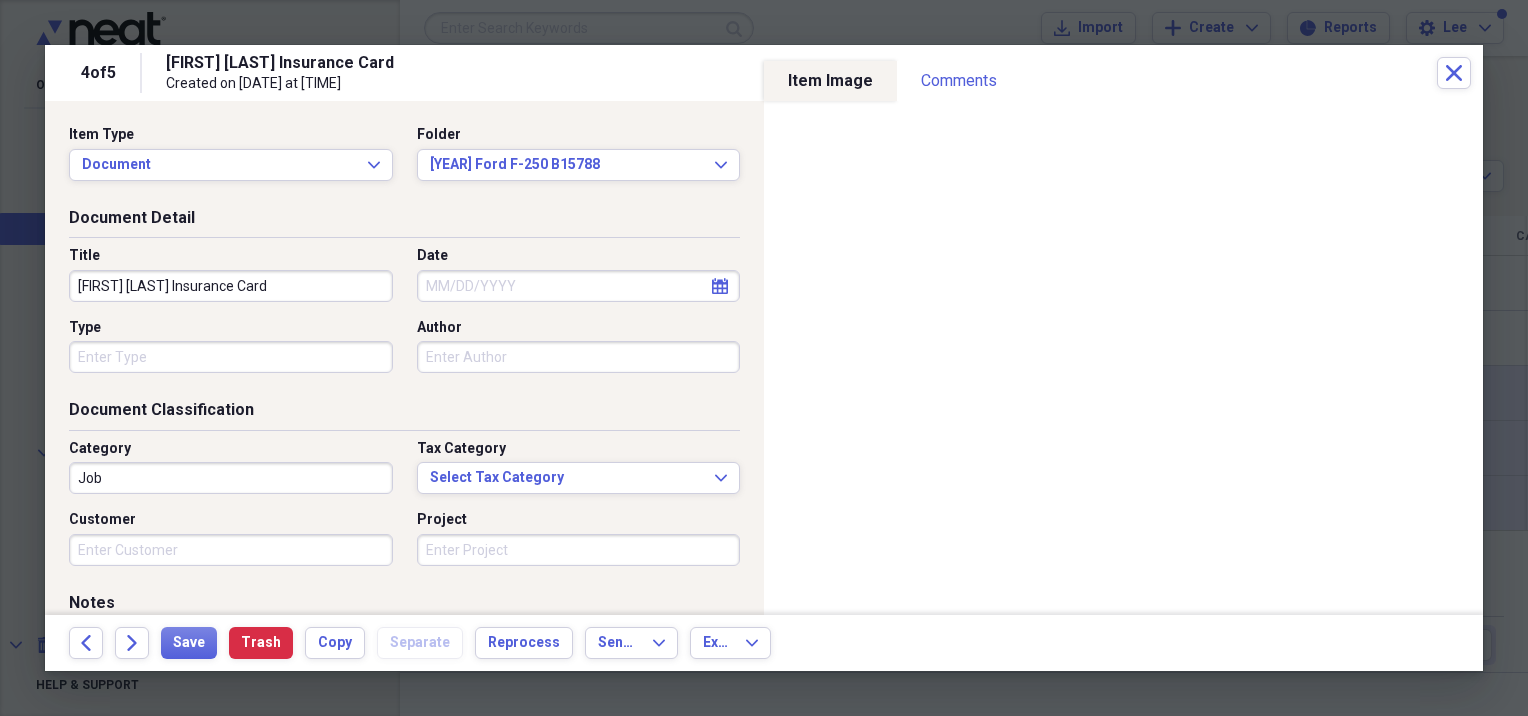 click 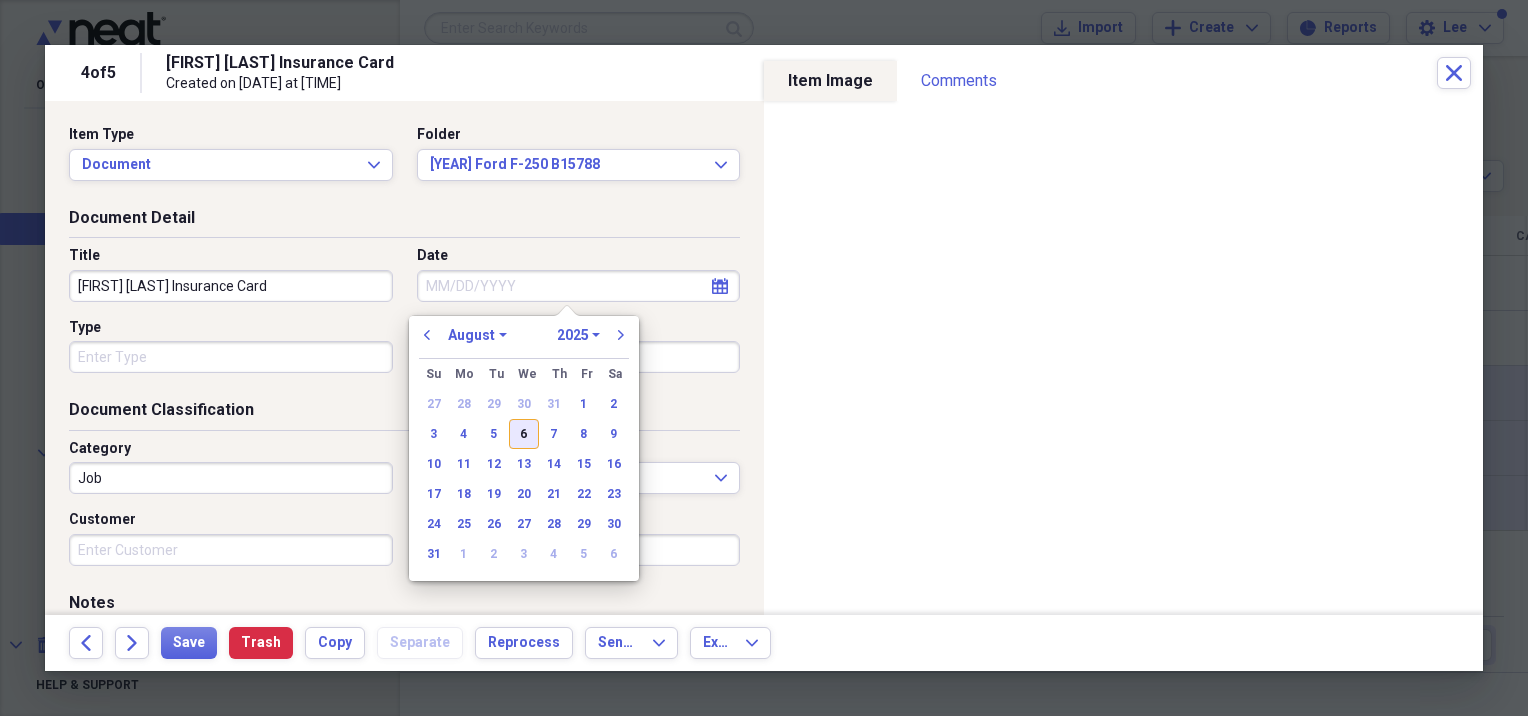 click on "6" at bounding box center (524, 434) 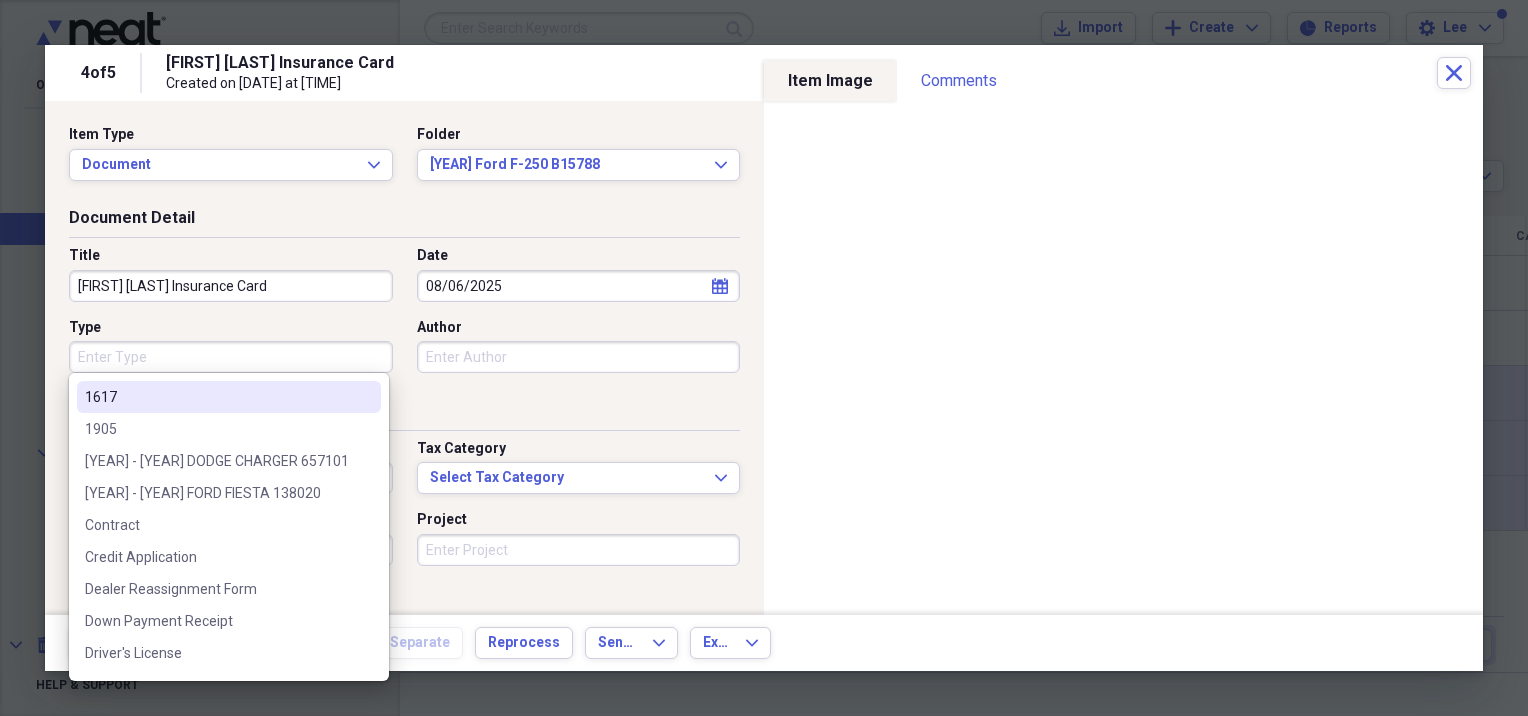 click on "Type" at bounding box center (231, 357) 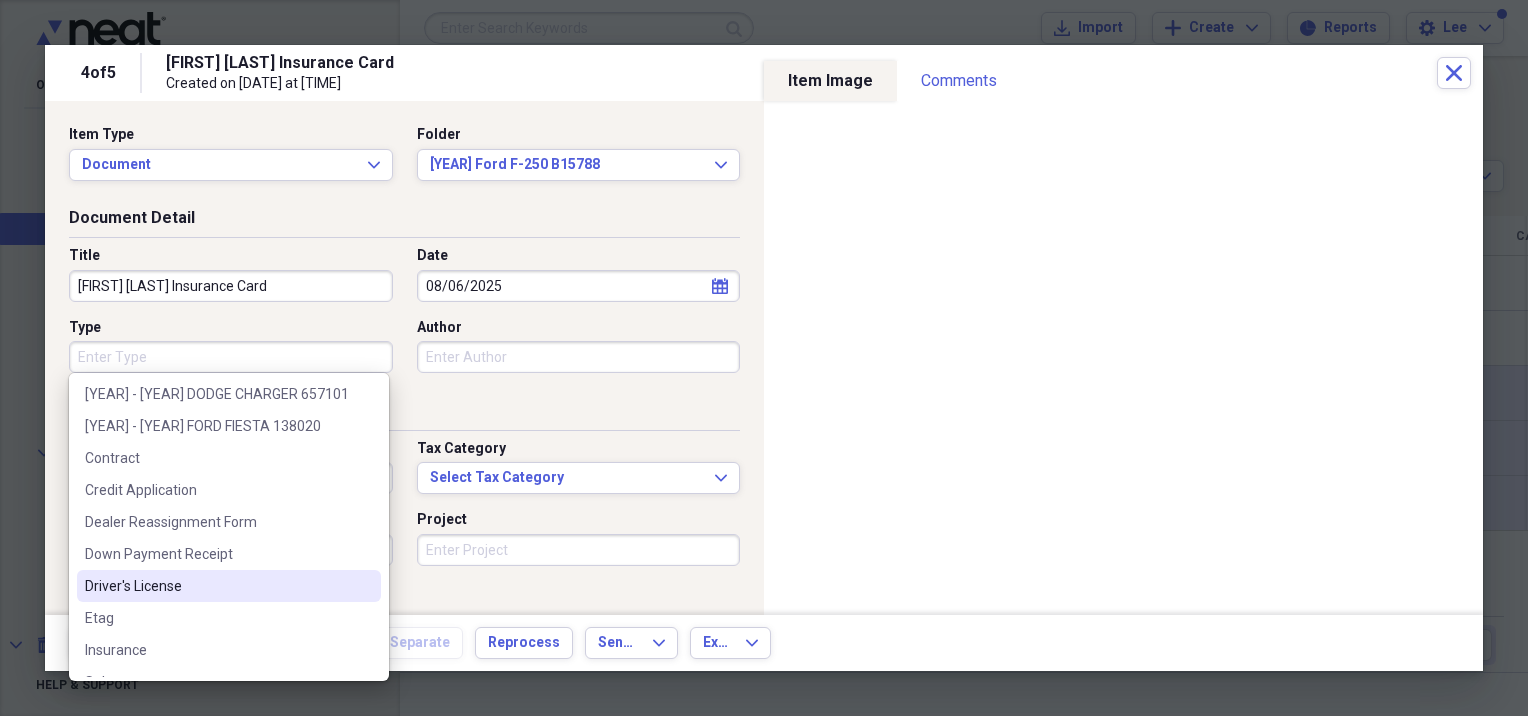 scroll, scrollTop: 200, scrollLeft: 0, axis: vertical 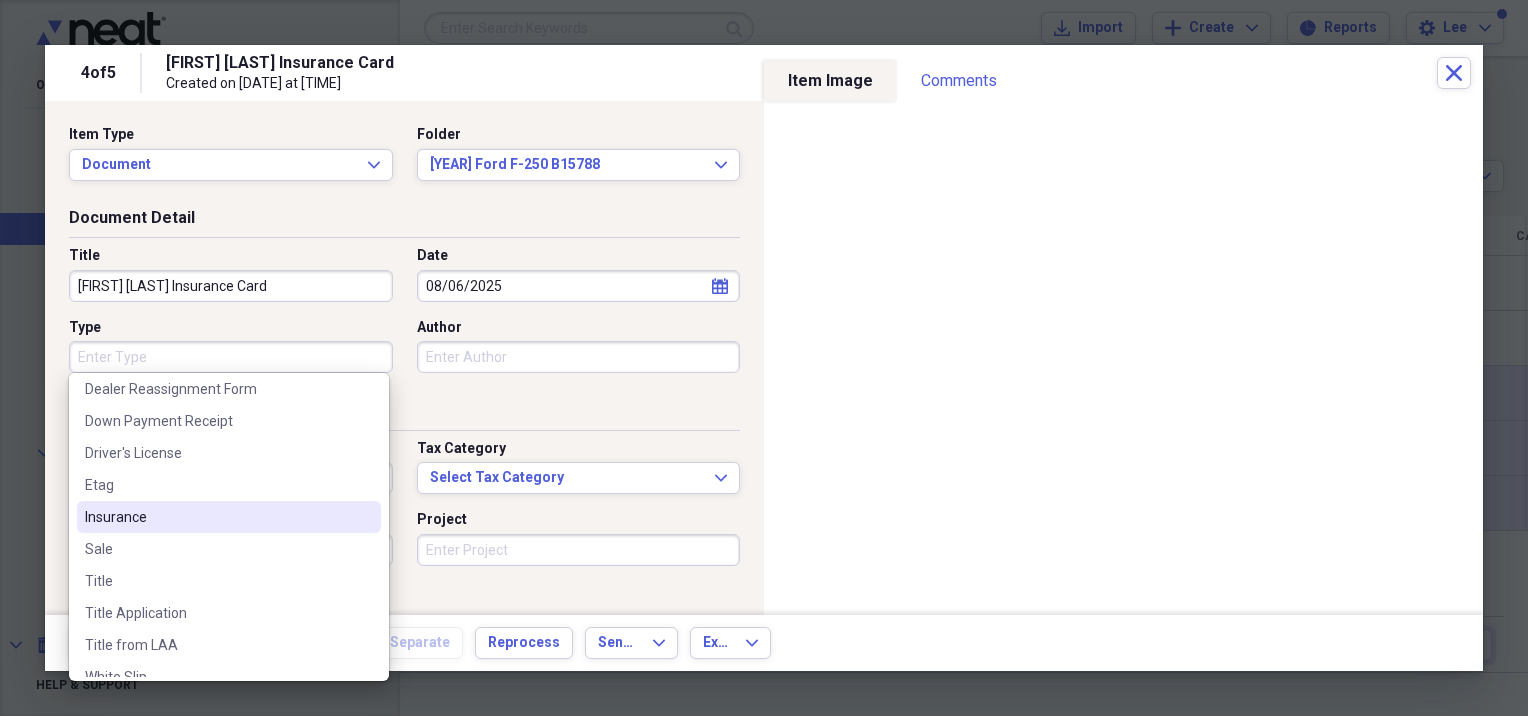 click on "Insurance" at bounding box center [229, 517] 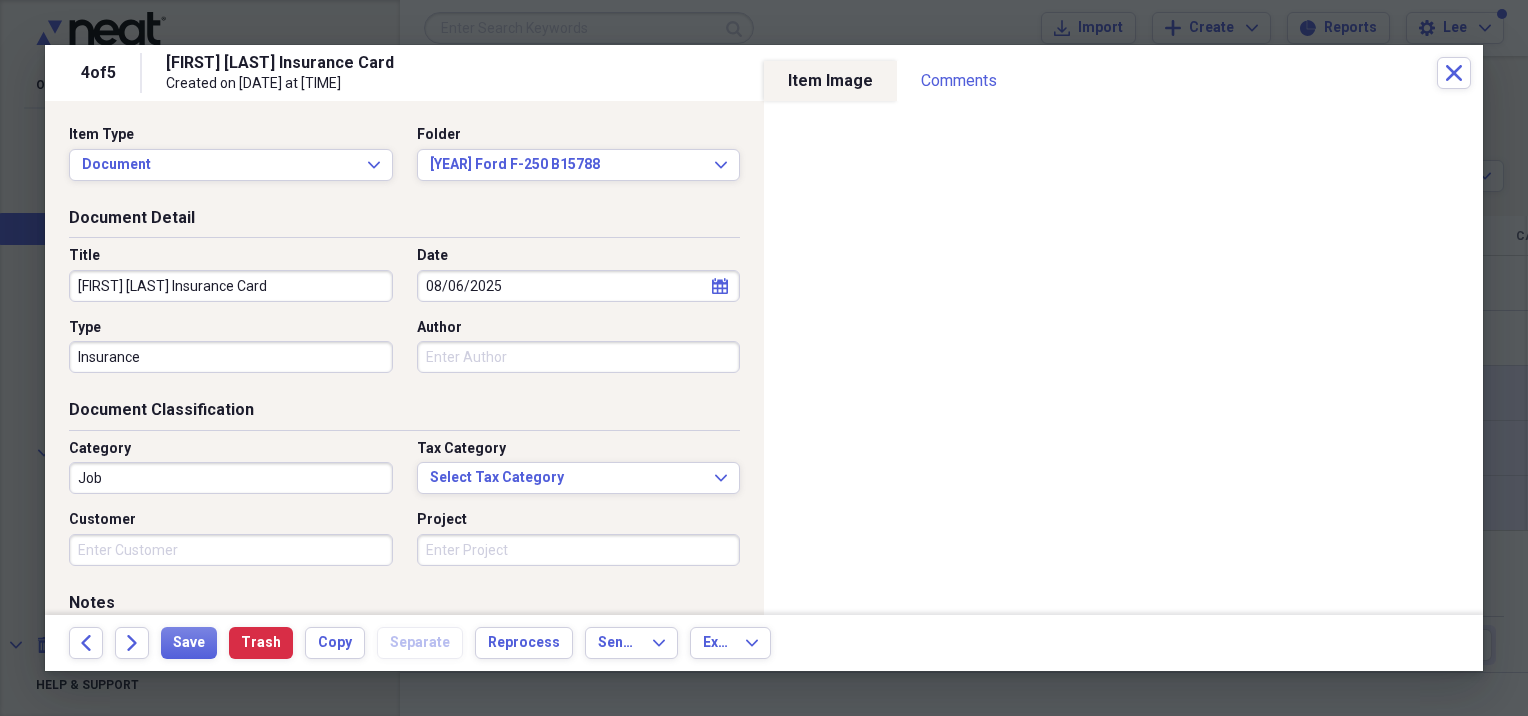 click on "Job" at bounding box center [231, 478] 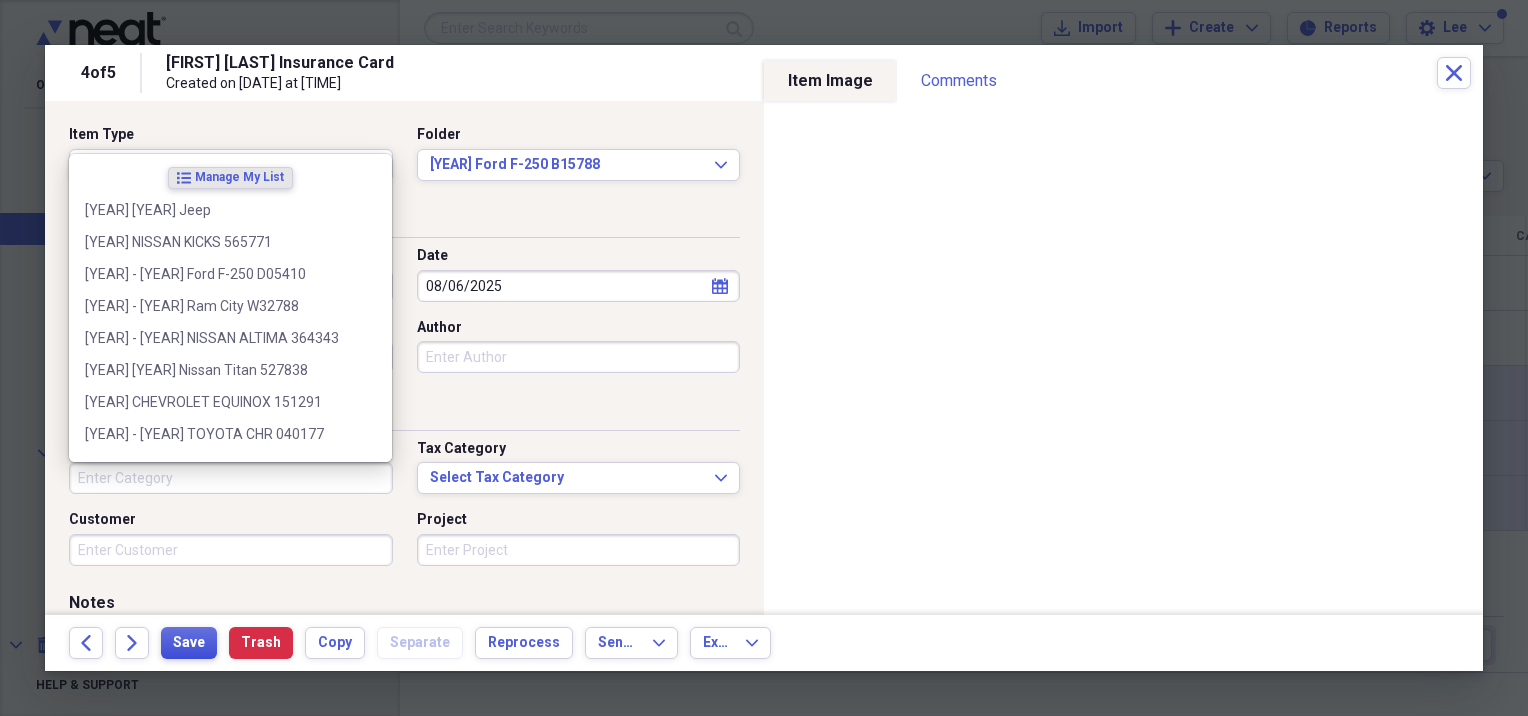 type 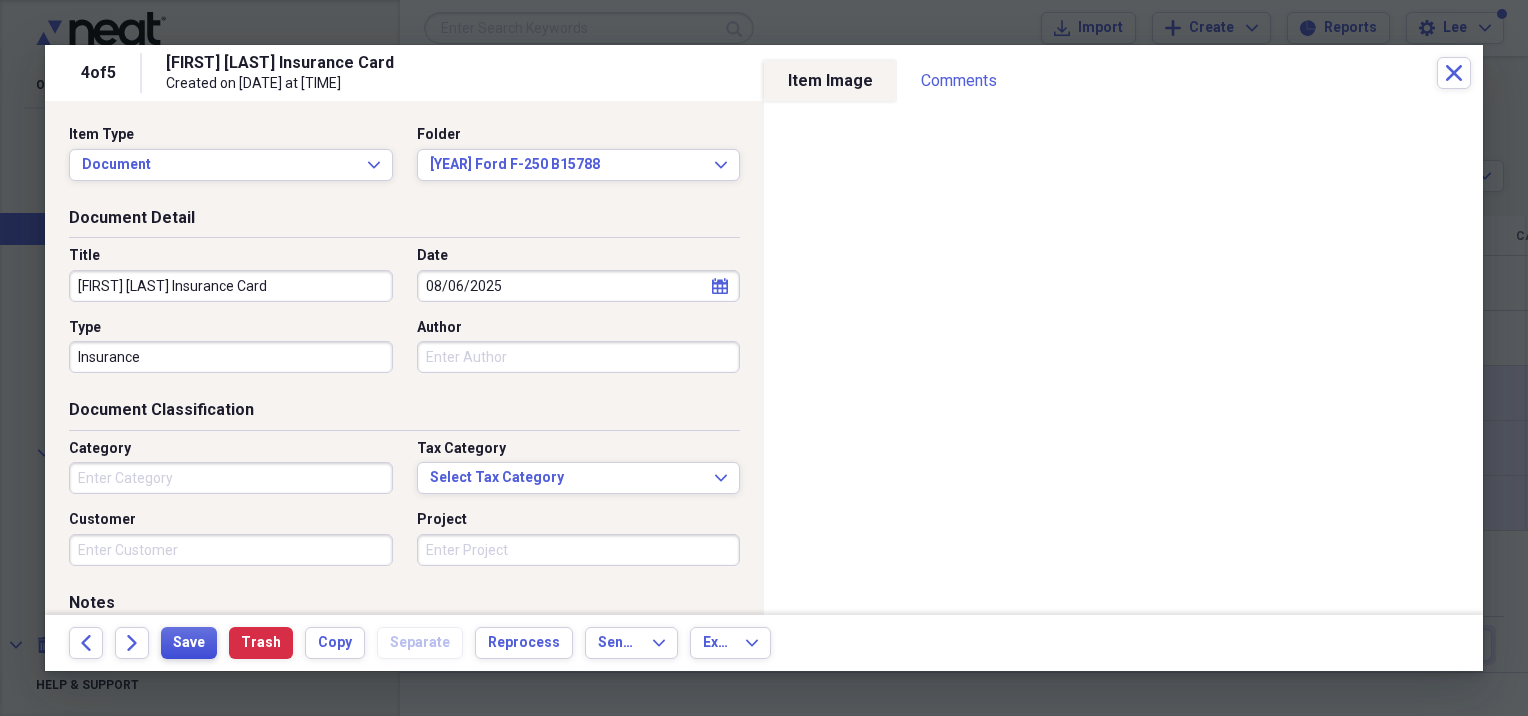 click on "Save" at bounding box center [189, 643] 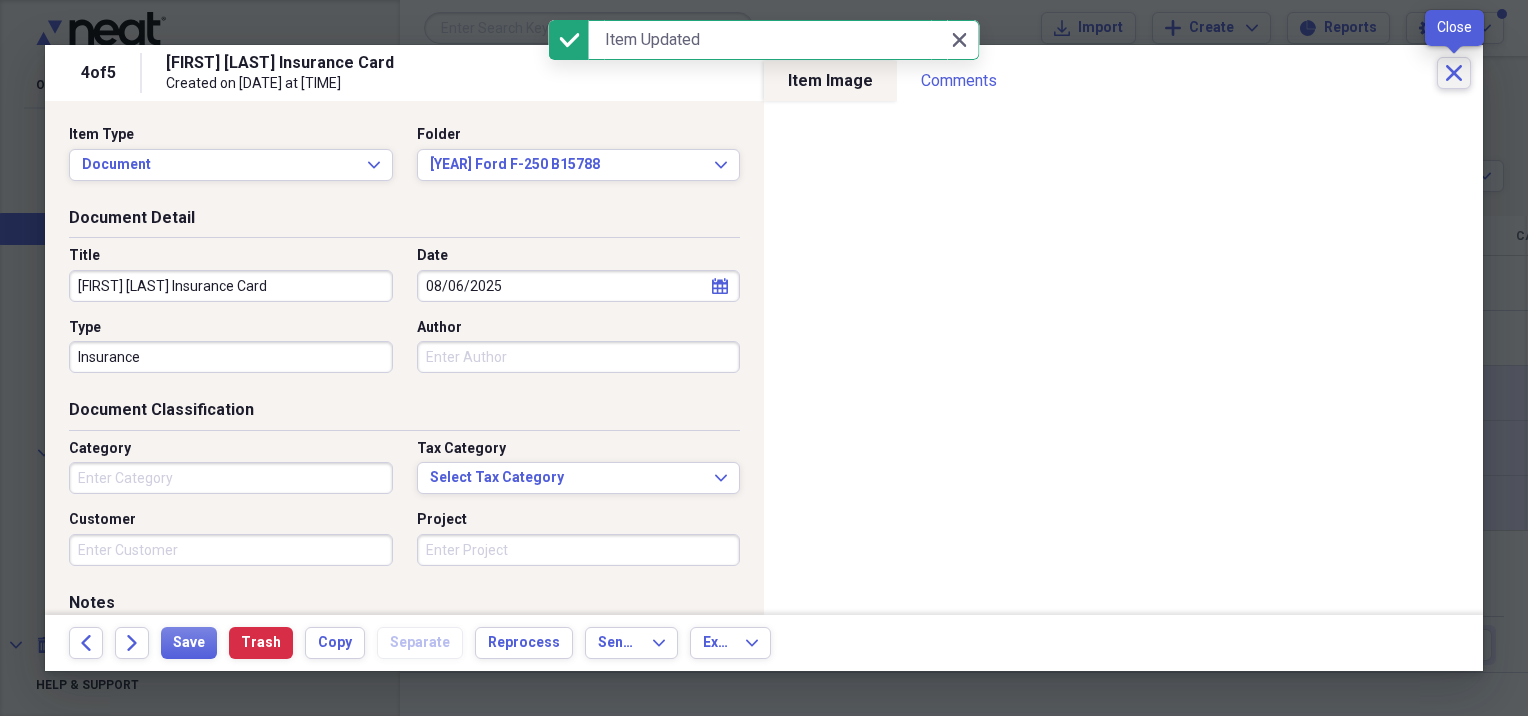 click on "Close" at bounding box center (1454, 73) 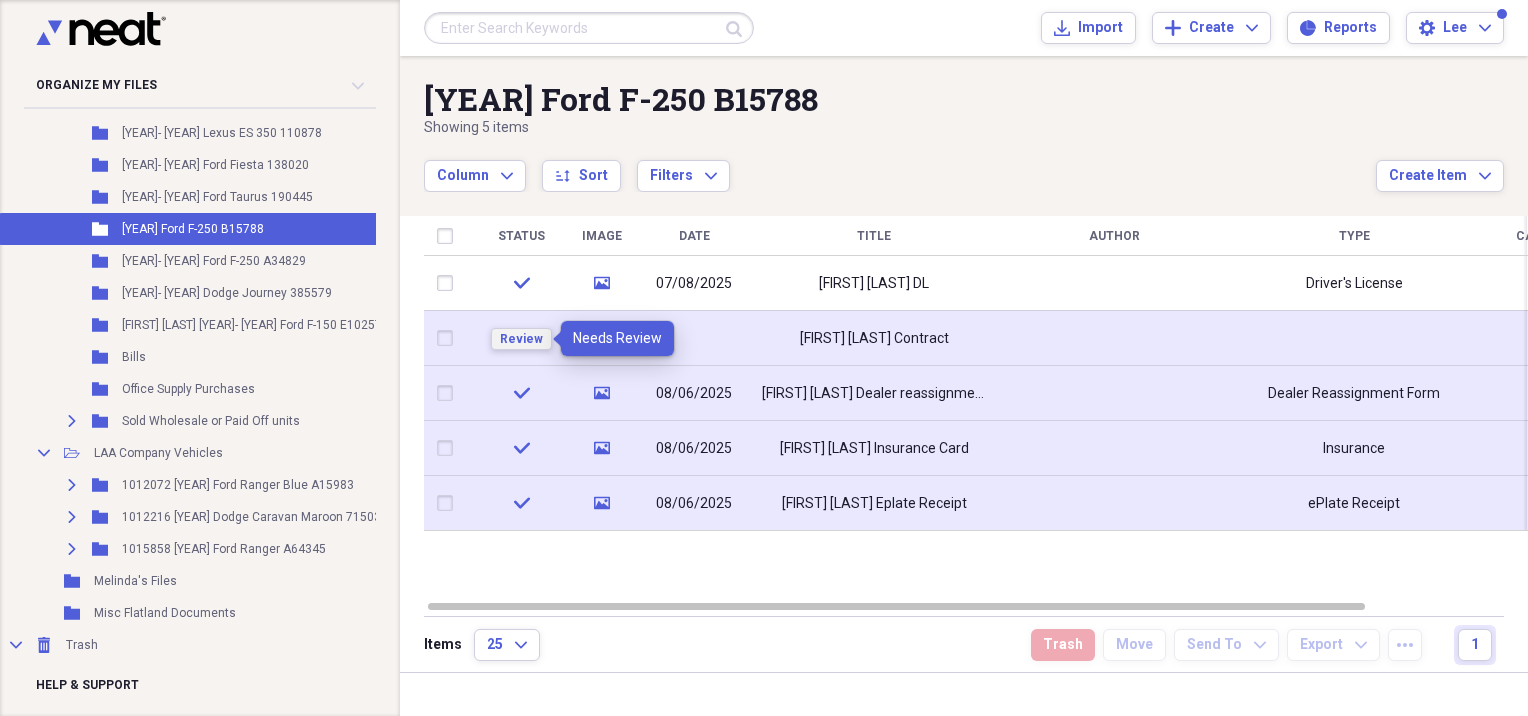 click on "Review" at bounding box center [521, 339] 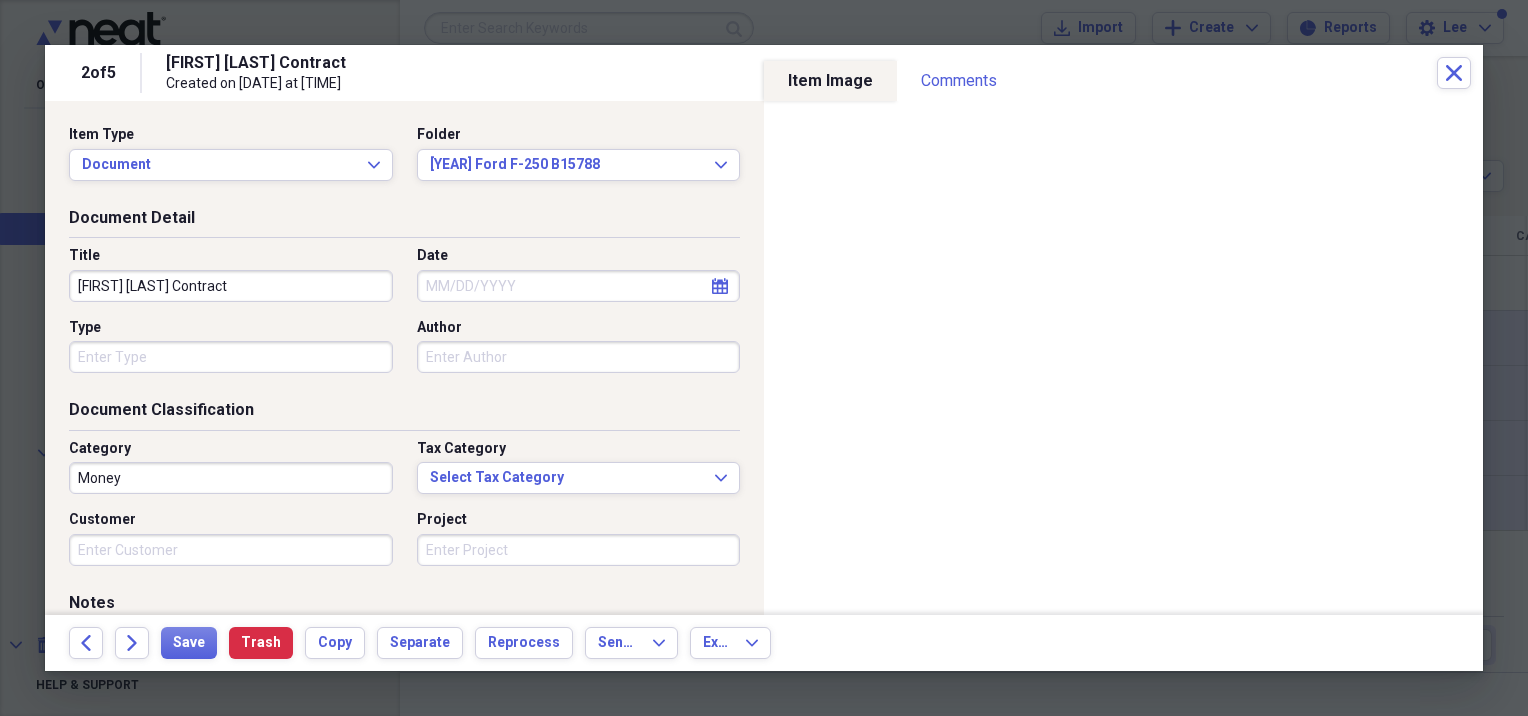 click 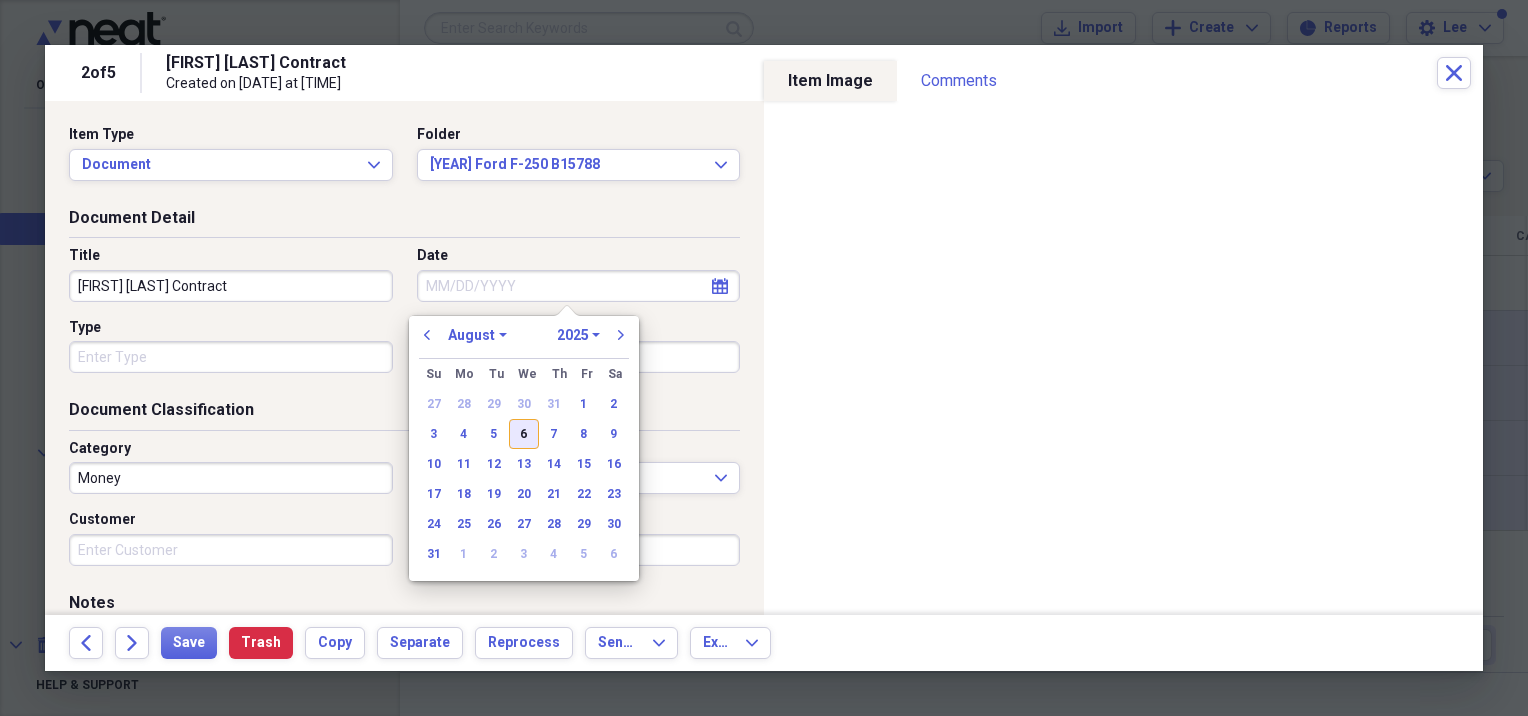click on "6" at bounding box center [524, 434] 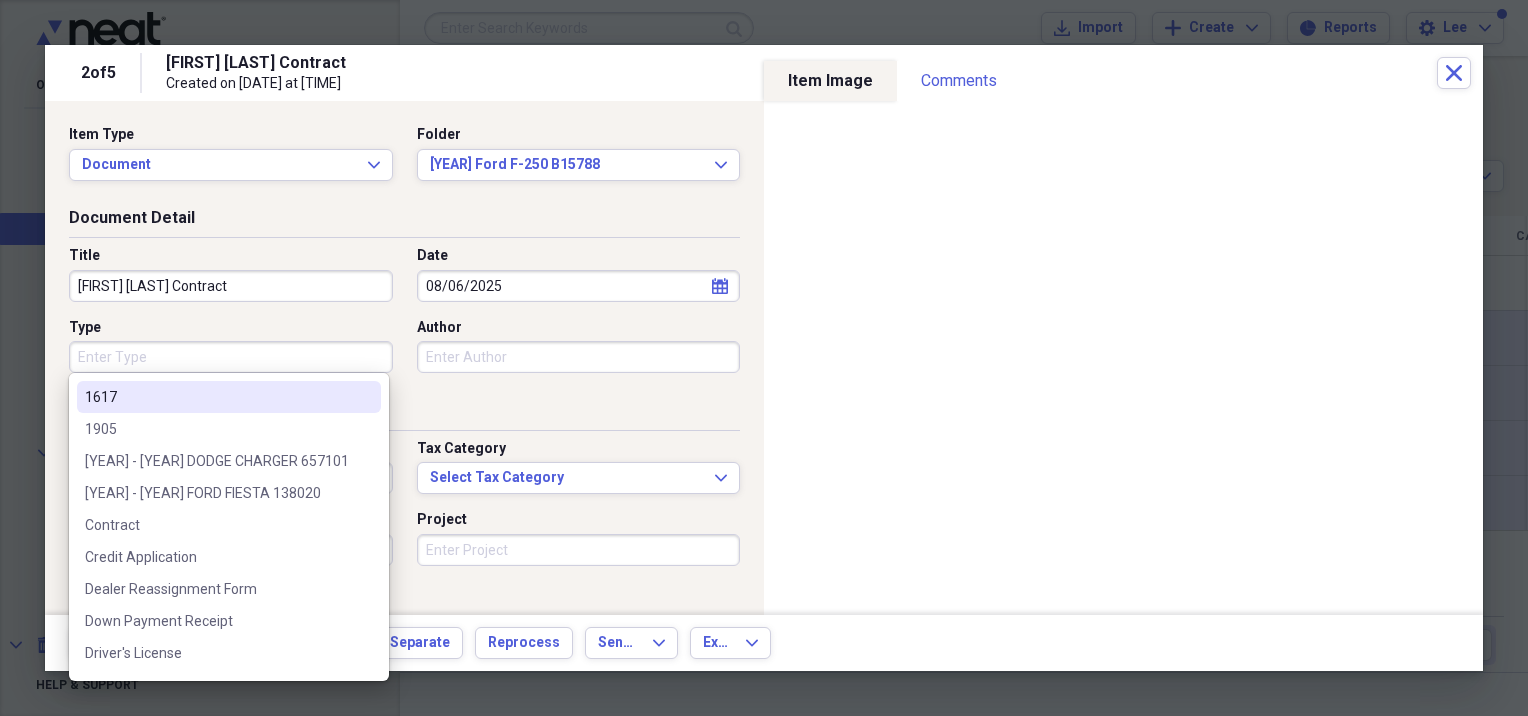 click on "Type" at bounding box center [231, 357] 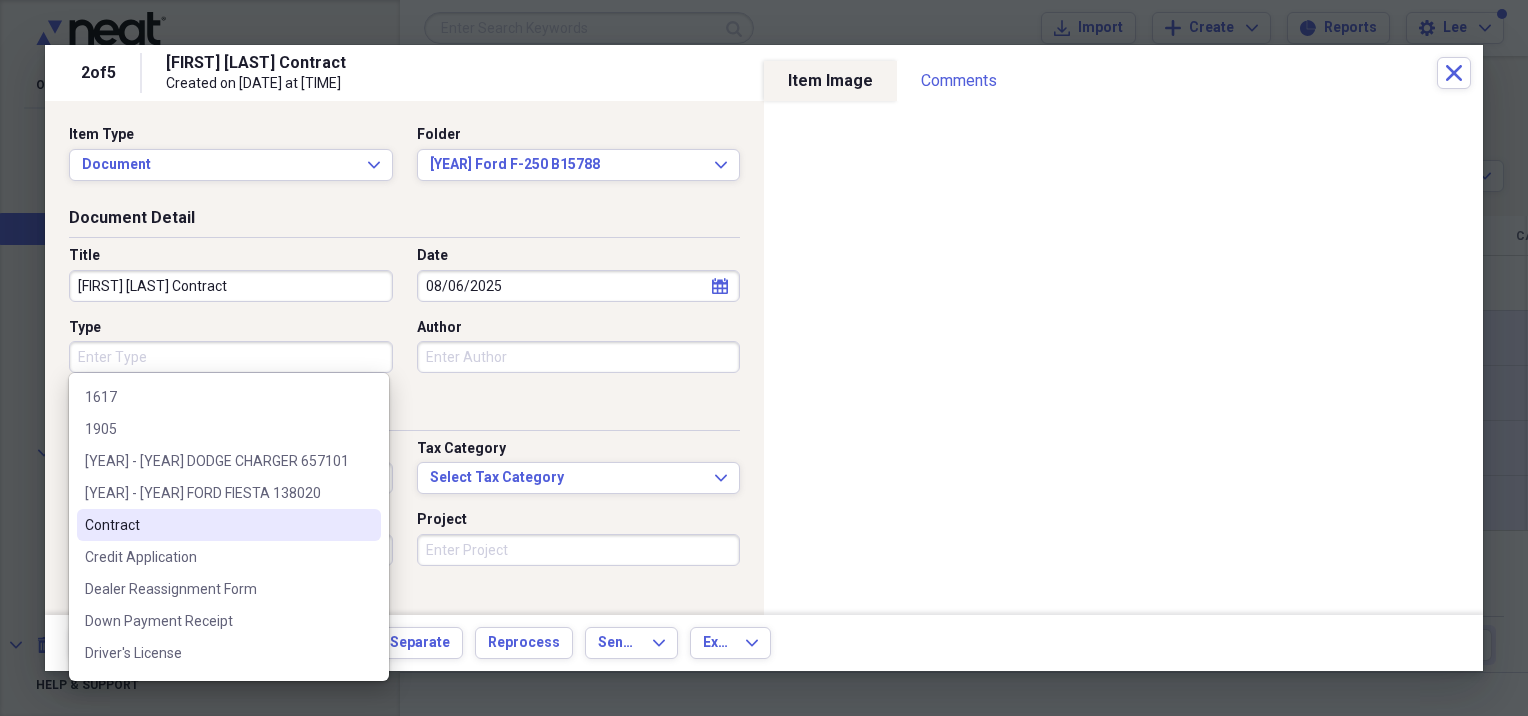 click on "Contract" at bounding box center [217, 525] 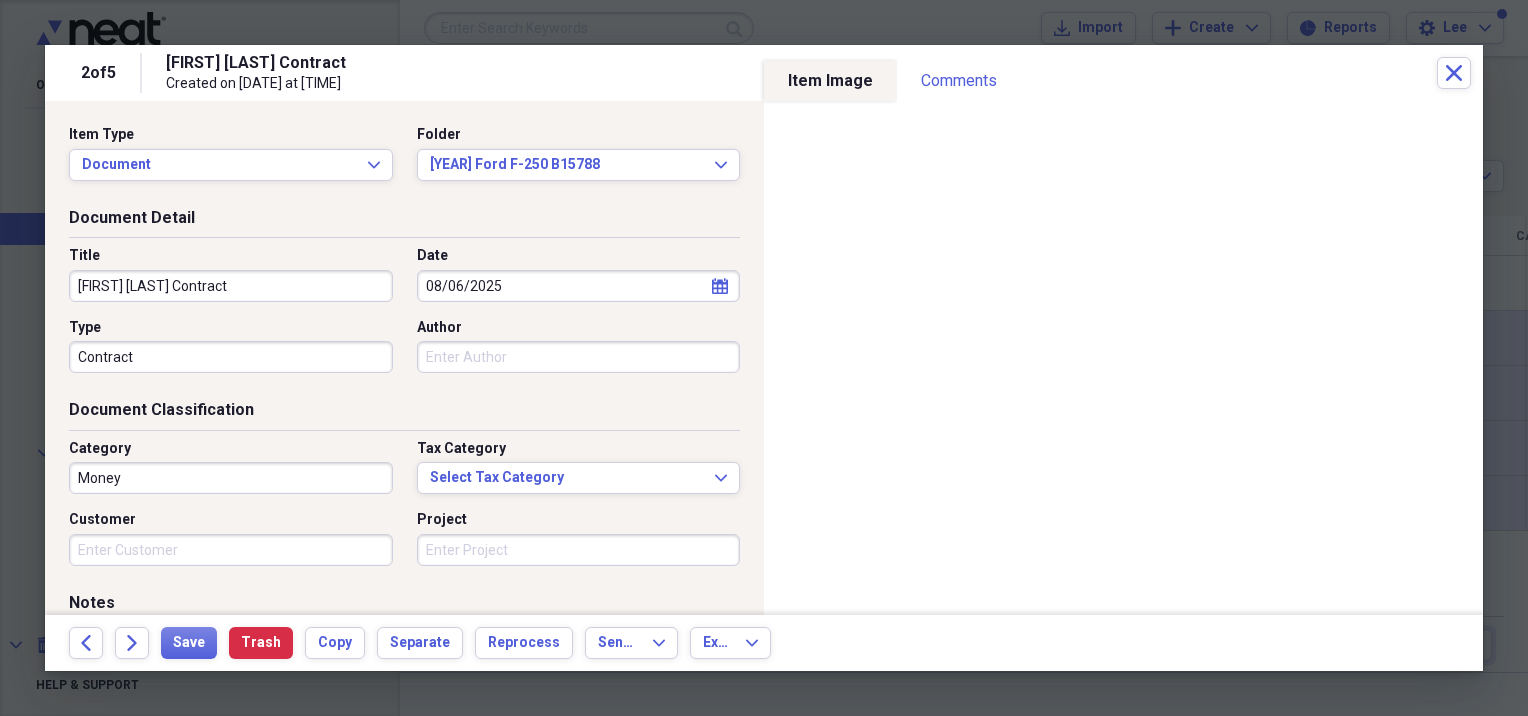 click on "Money" at bounding box center [231, 478] 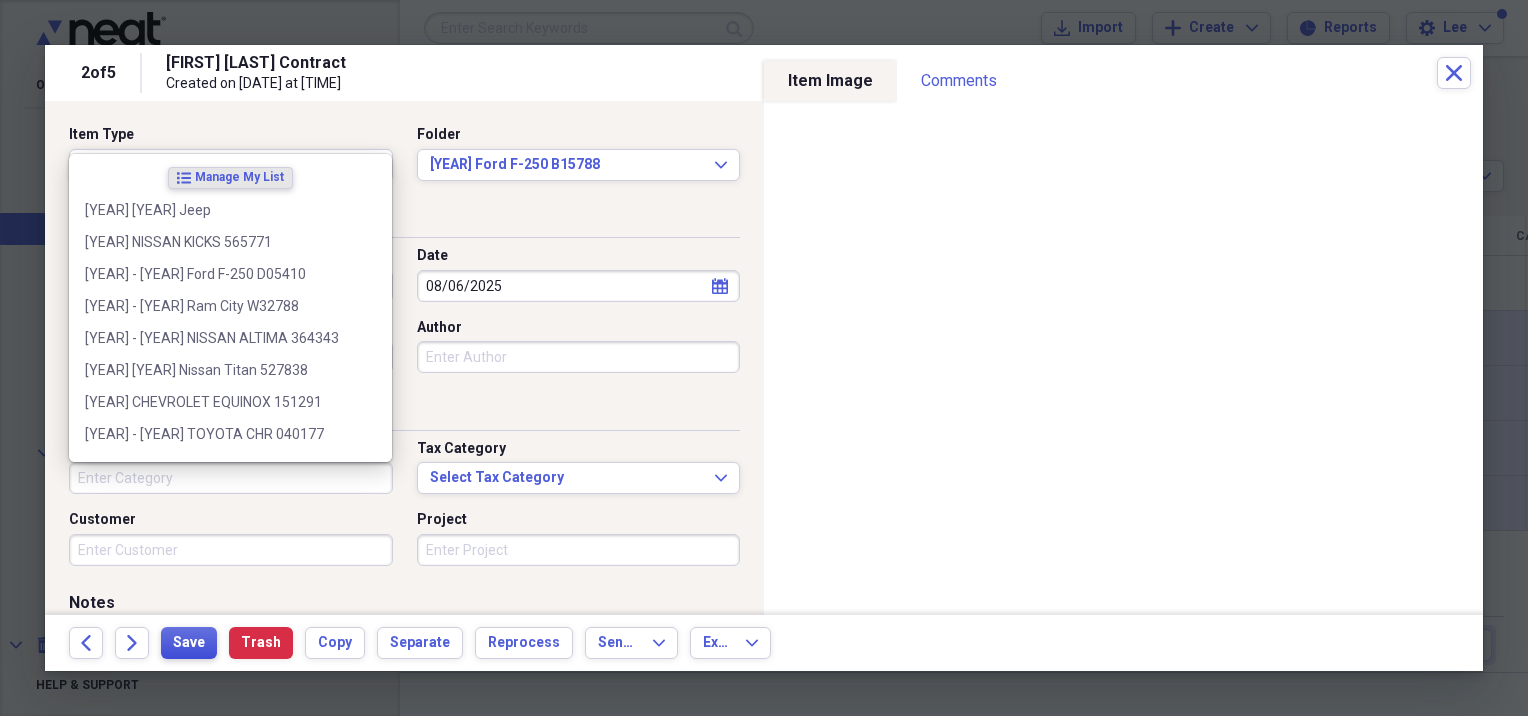type 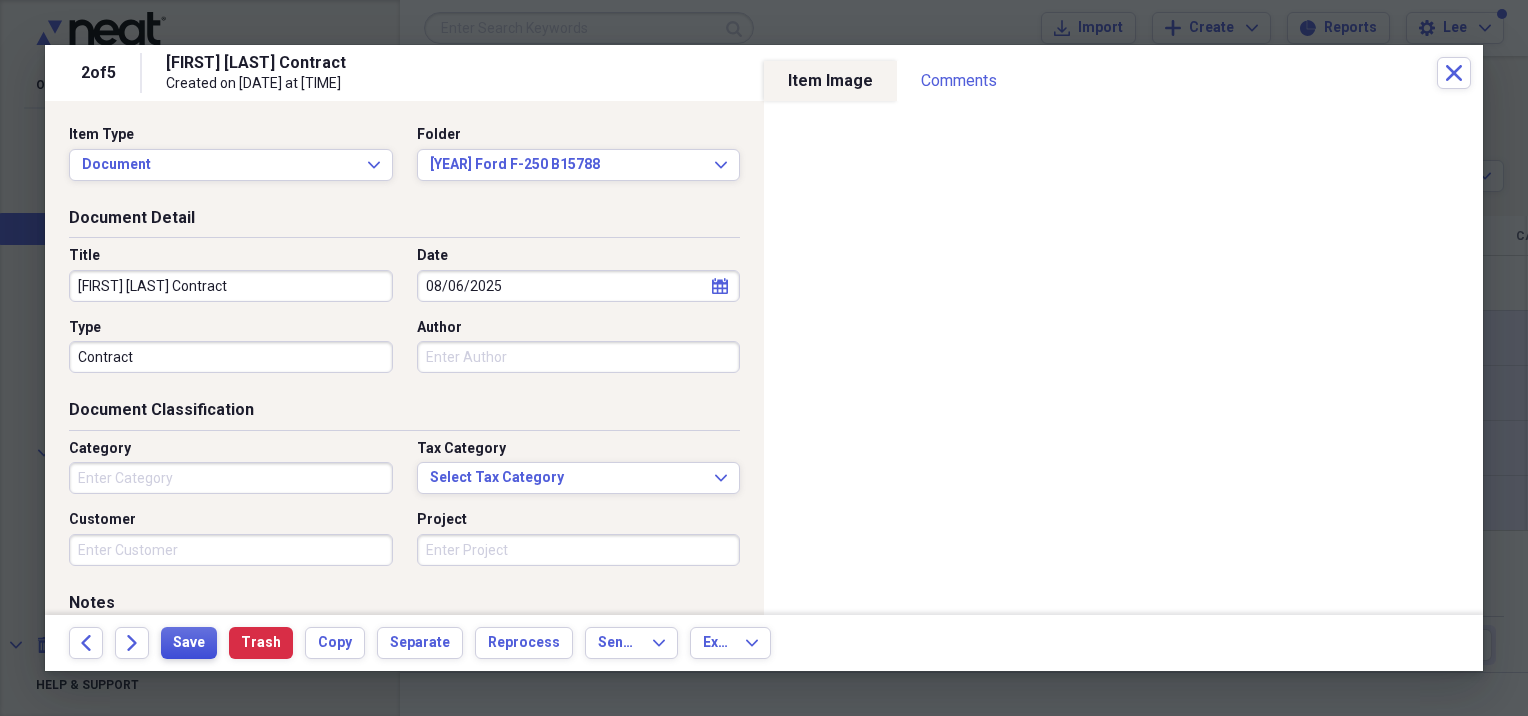 click on "Save" at bounding box center [189, 643] 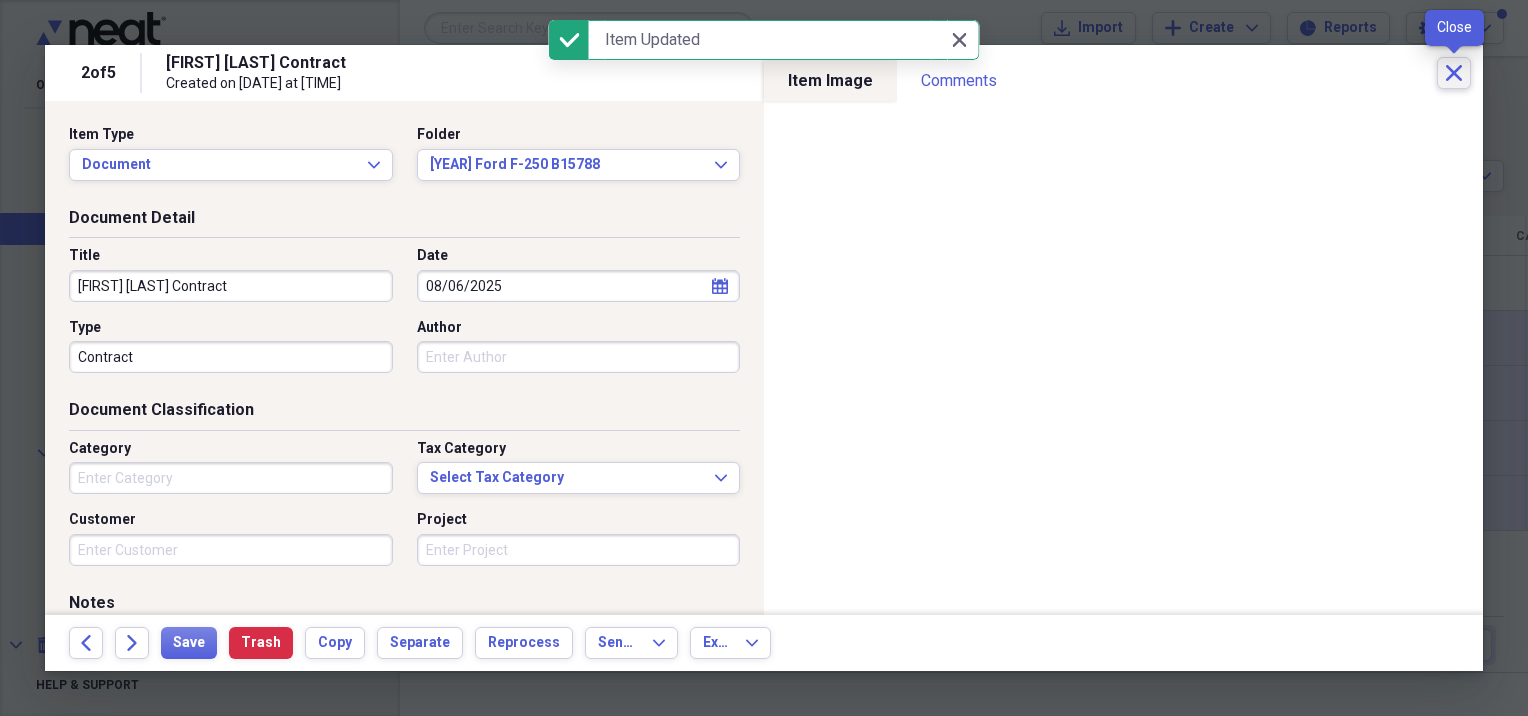 click on "Close" 